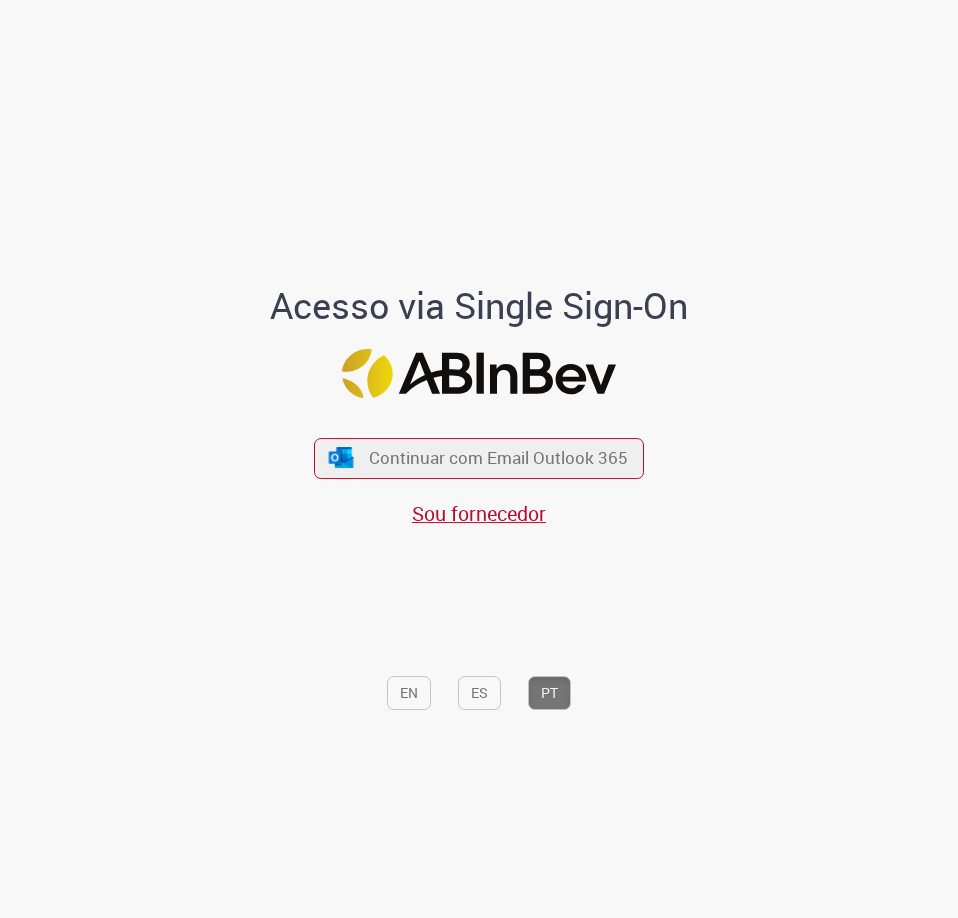 scroll, scrollTop: 0, scrollLeft: 0, axis: both 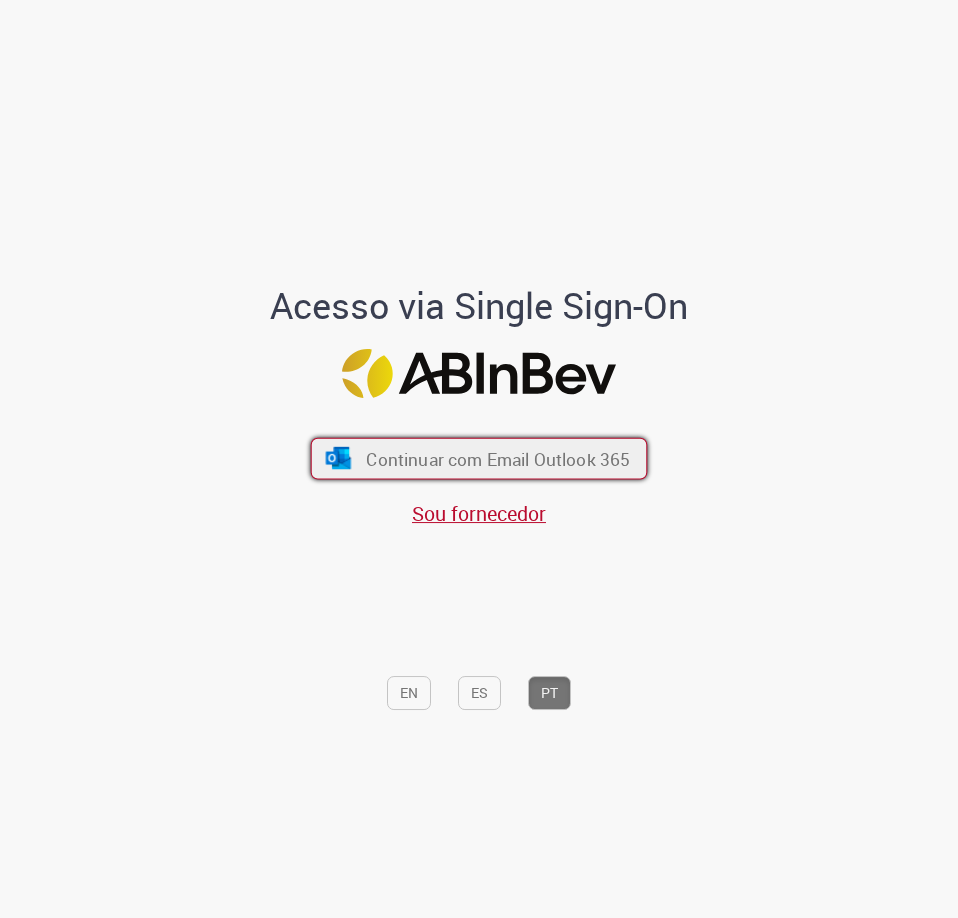 click on "Continuar com Email Outlook 365" at bounding box center [498, 458] 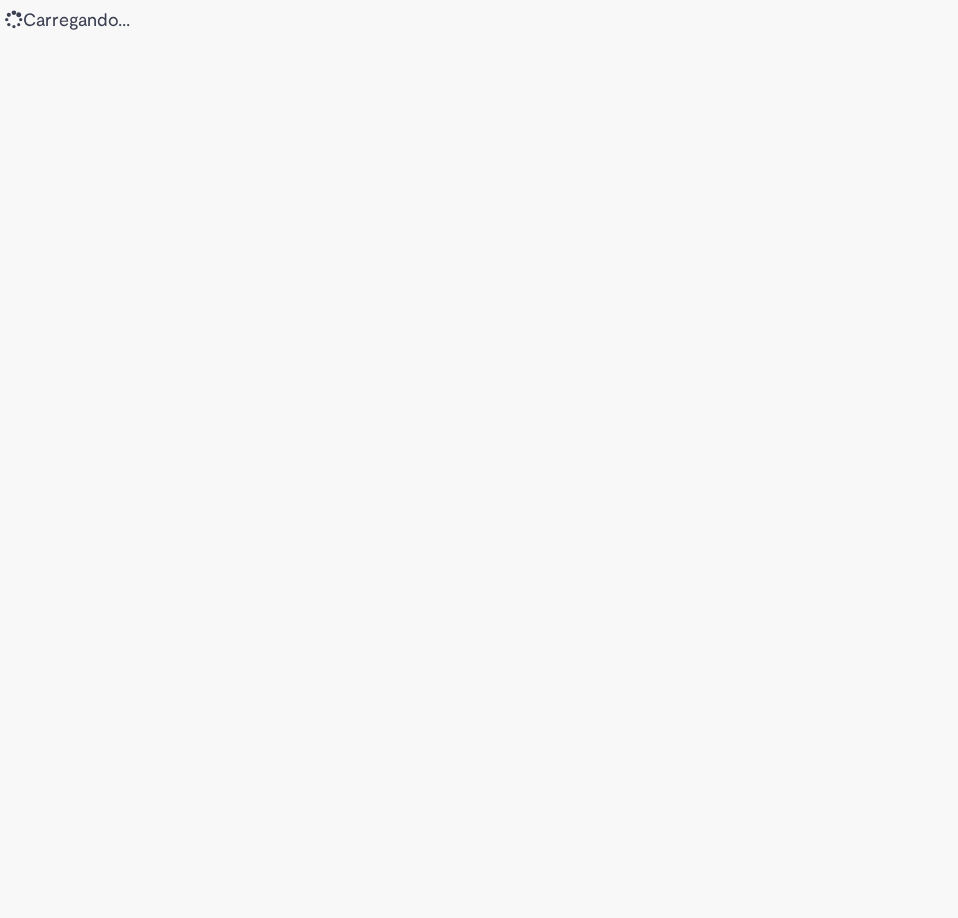 scroll, scrollTop: 0, scrollLeft: 0, axis: both 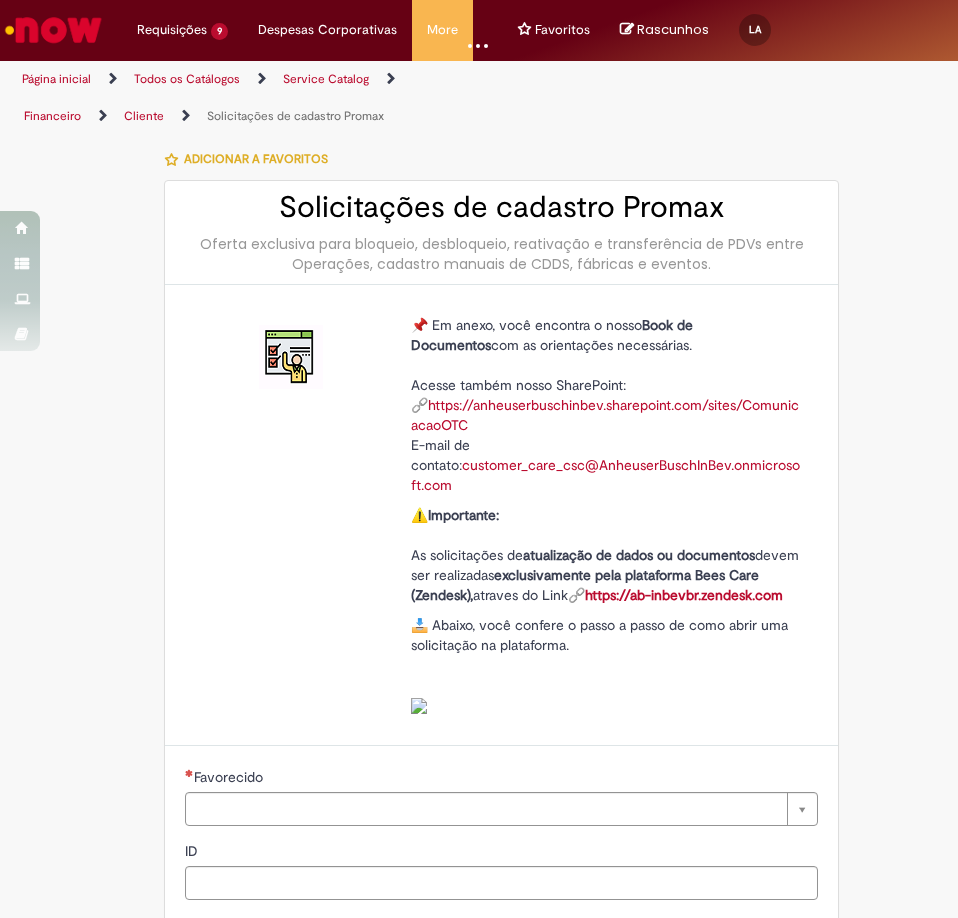 type on "**********" 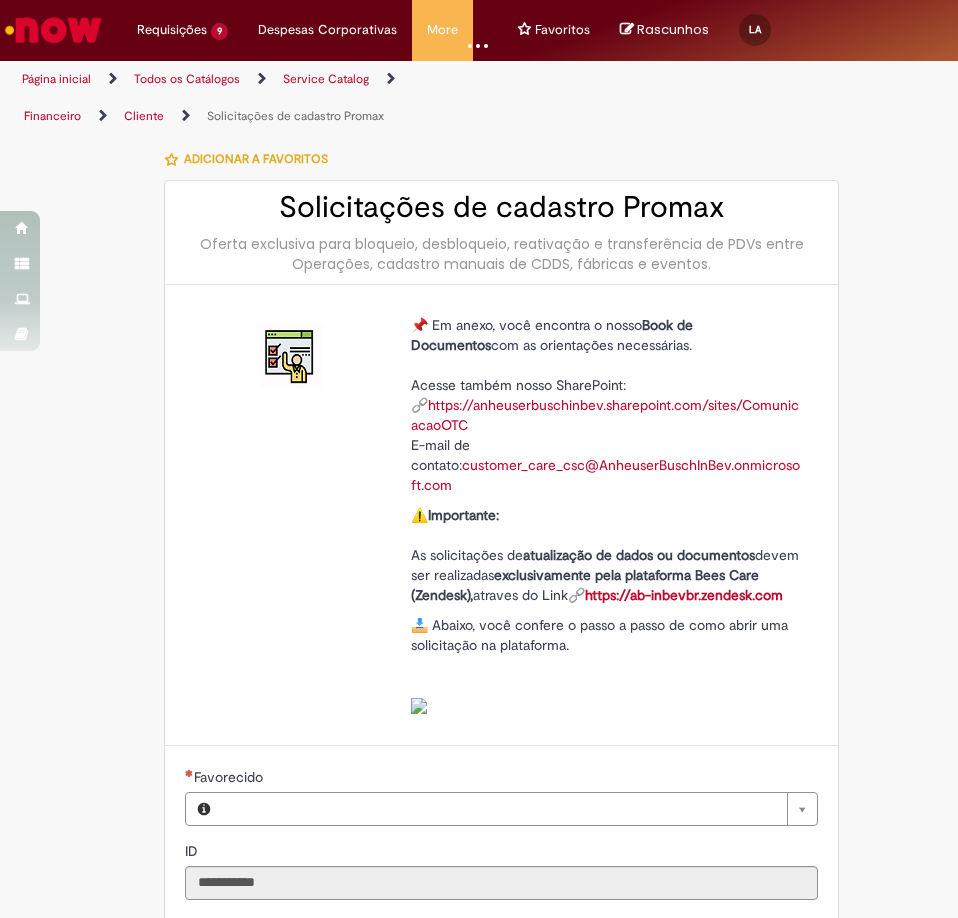 type on "**********" 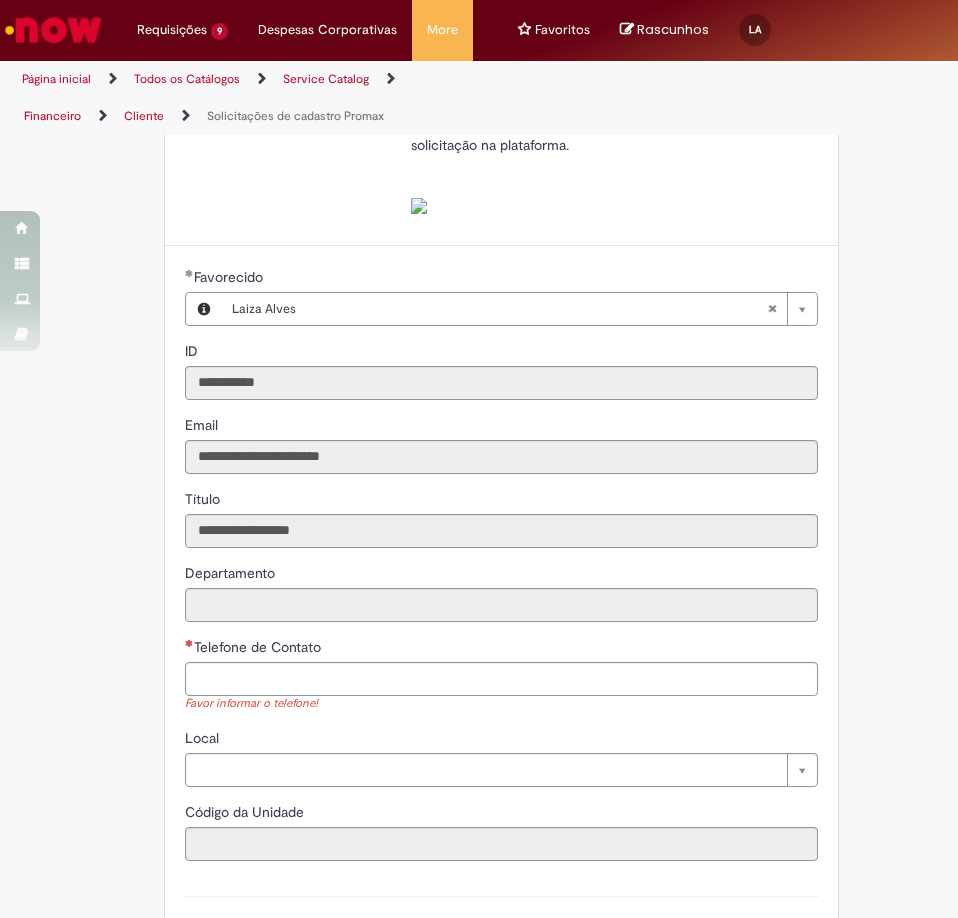 scroll, scrollTop: 600, scrollLeft: 0, axis: vertical 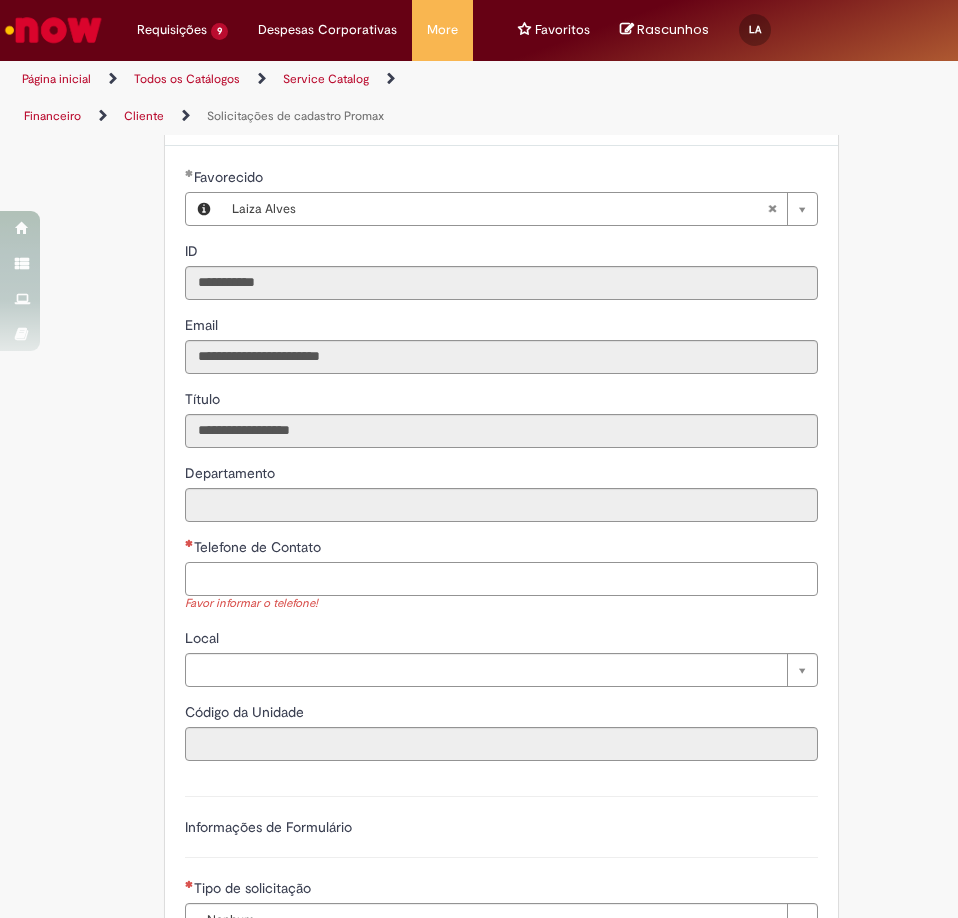click on "Telefone de Contato" at bounding box center (501, 579) 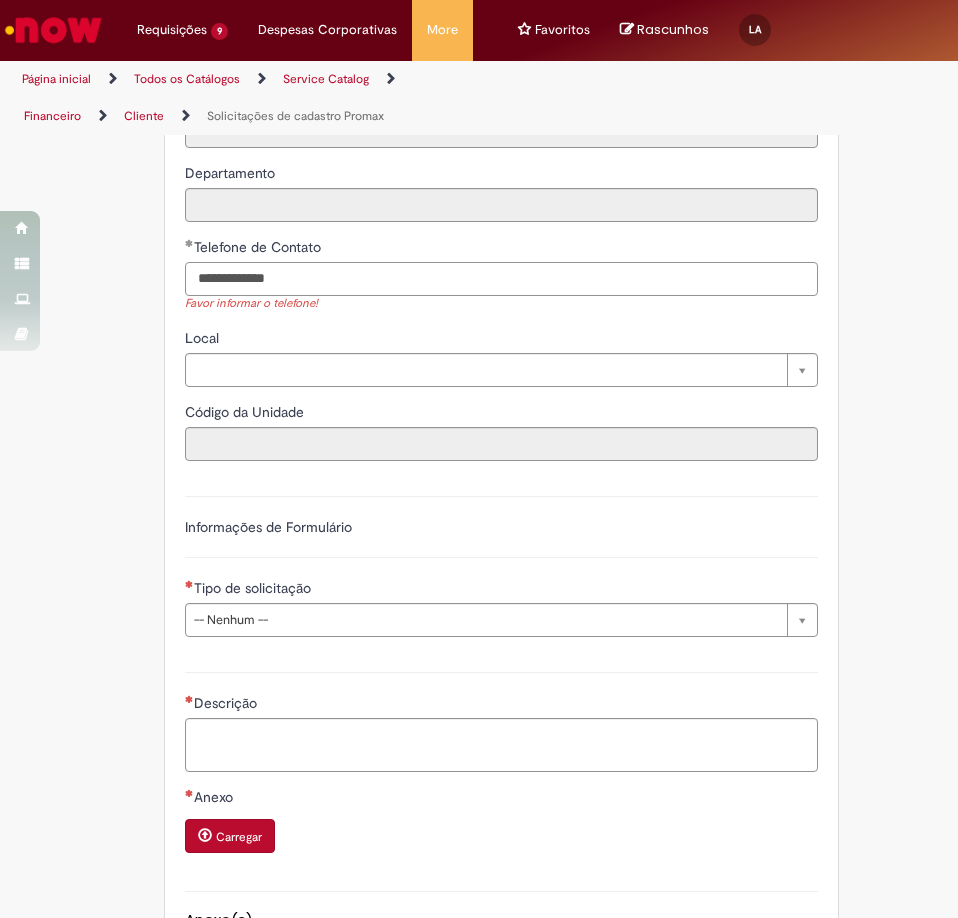 scroll, scrollTop: 1000, scrollLeft: 0, axis: vertical 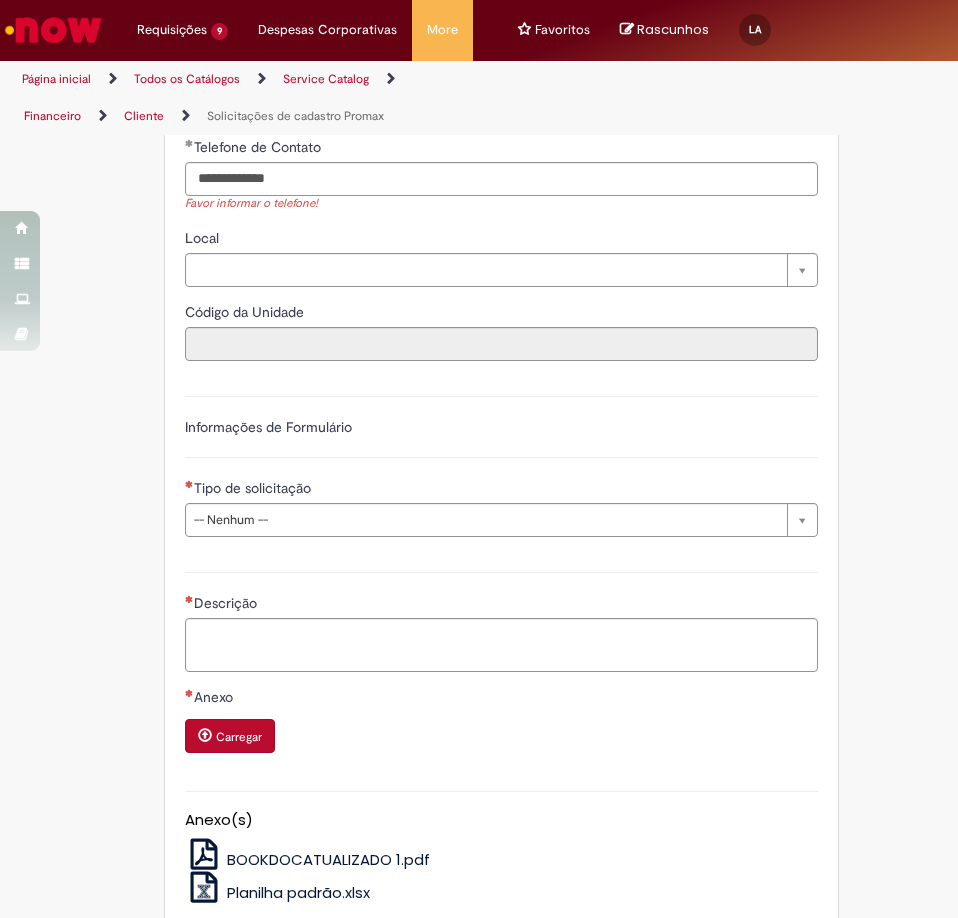 type on "**********" 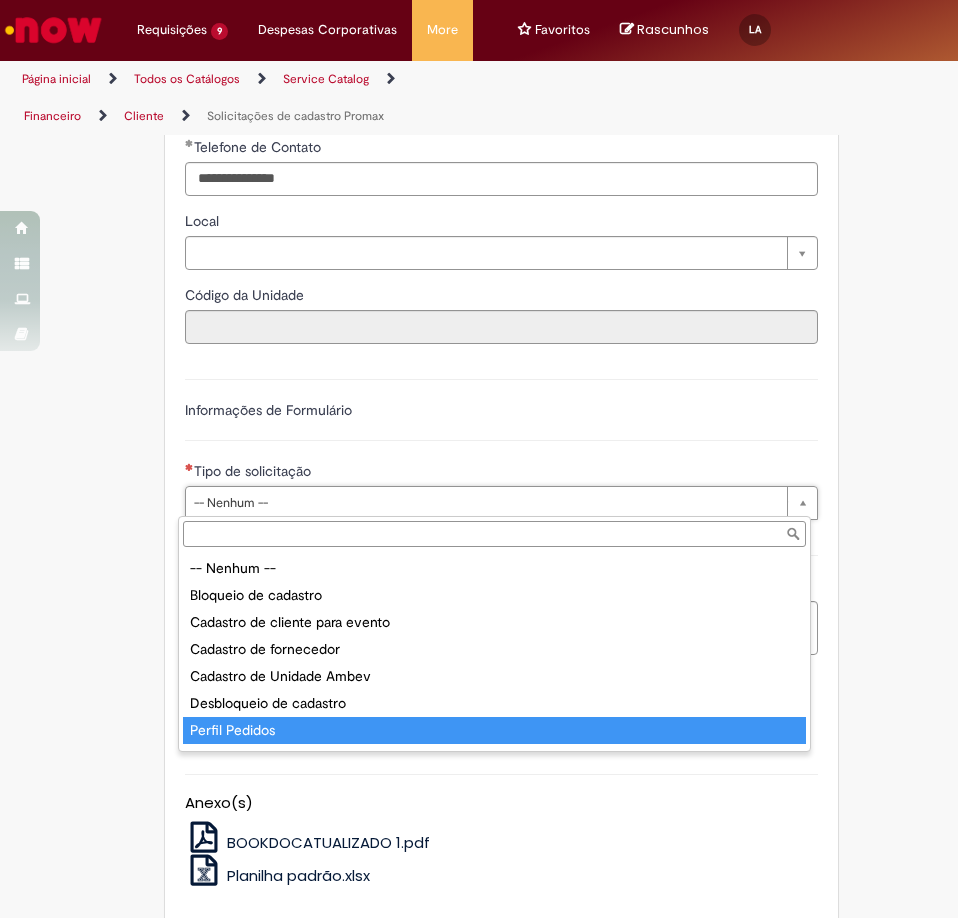 scroll, scrollTop: 78, scrollLeft: 0, axis: vertical 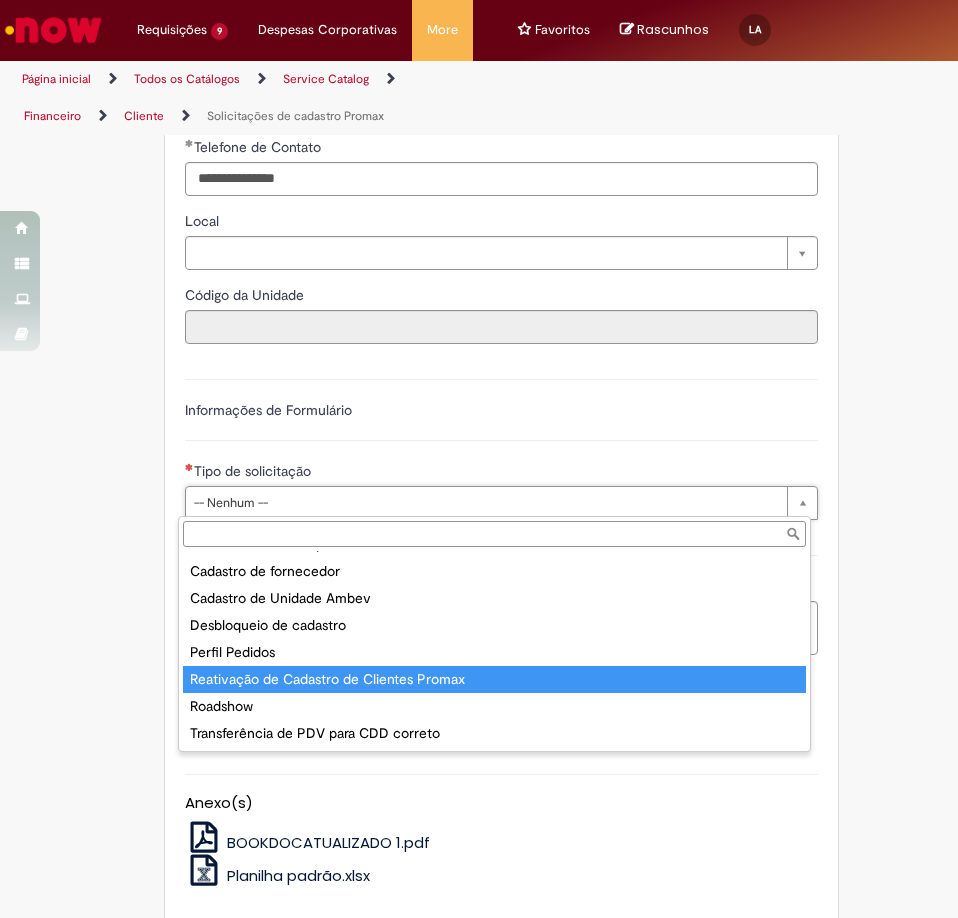 type on "**********" 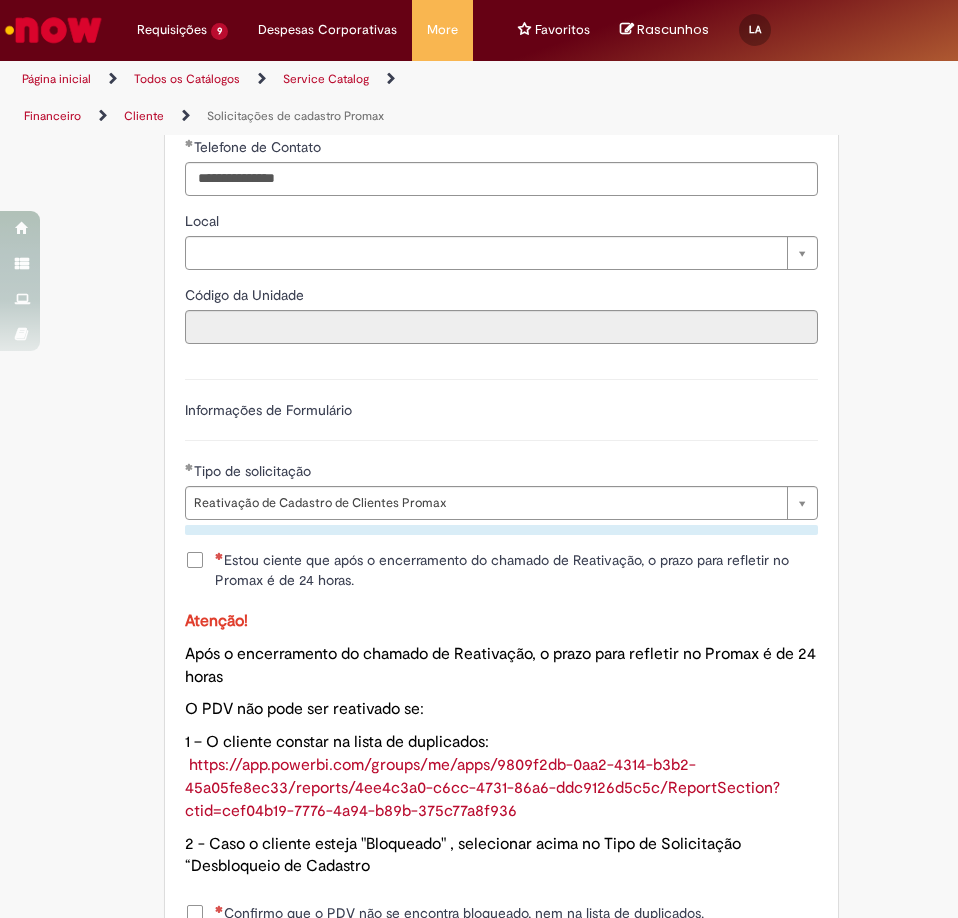 click on "Estou ciente que após o encerramento do chamado de Reativação, o prazo para refletir no Promax é de 24 horas." at bounding box center (516, 570) 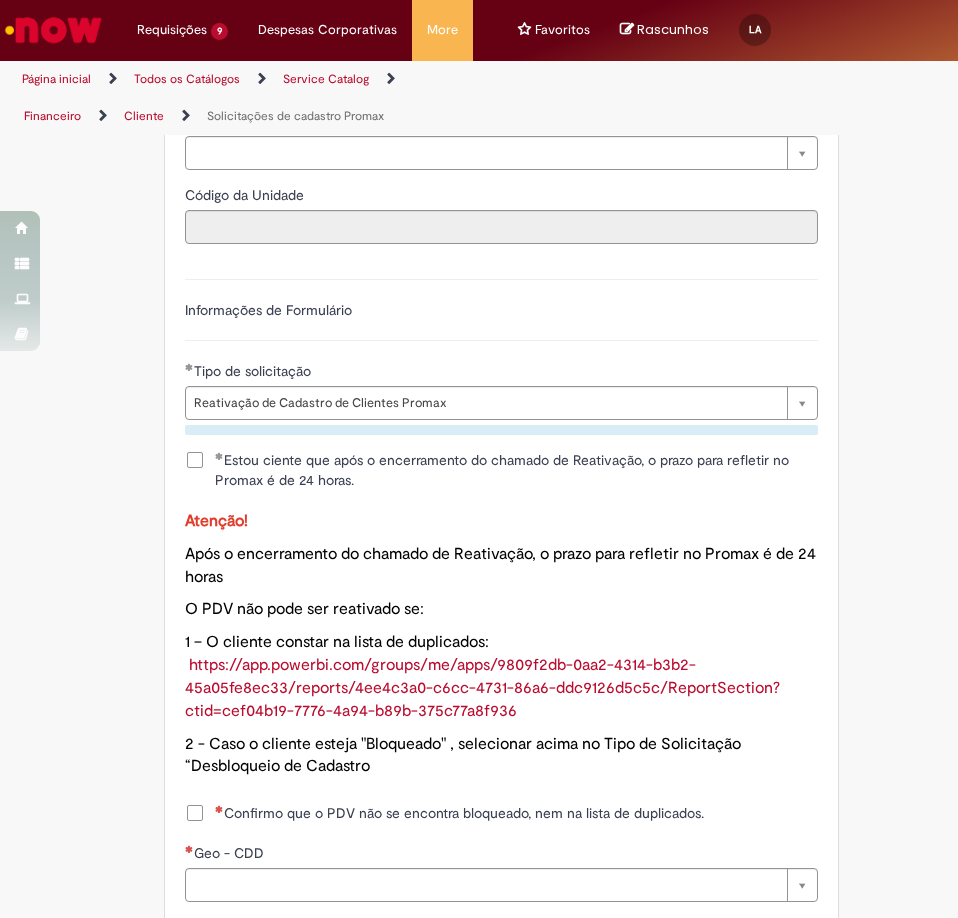 scroll, scrollTop: 1200, scrollLeft: 0, axis: vertical 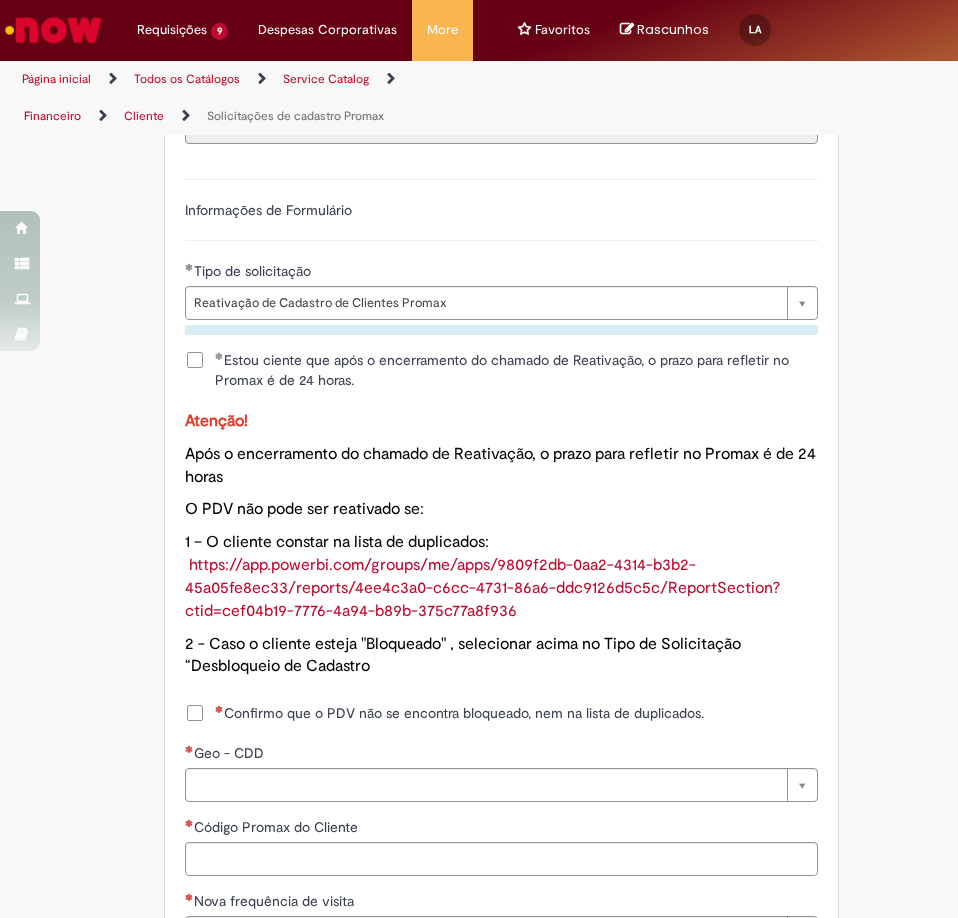 click on "Confirmo que o PDV não se encontra bloqueado, nem na lista de duplicados." at bounding box center [459, 713] 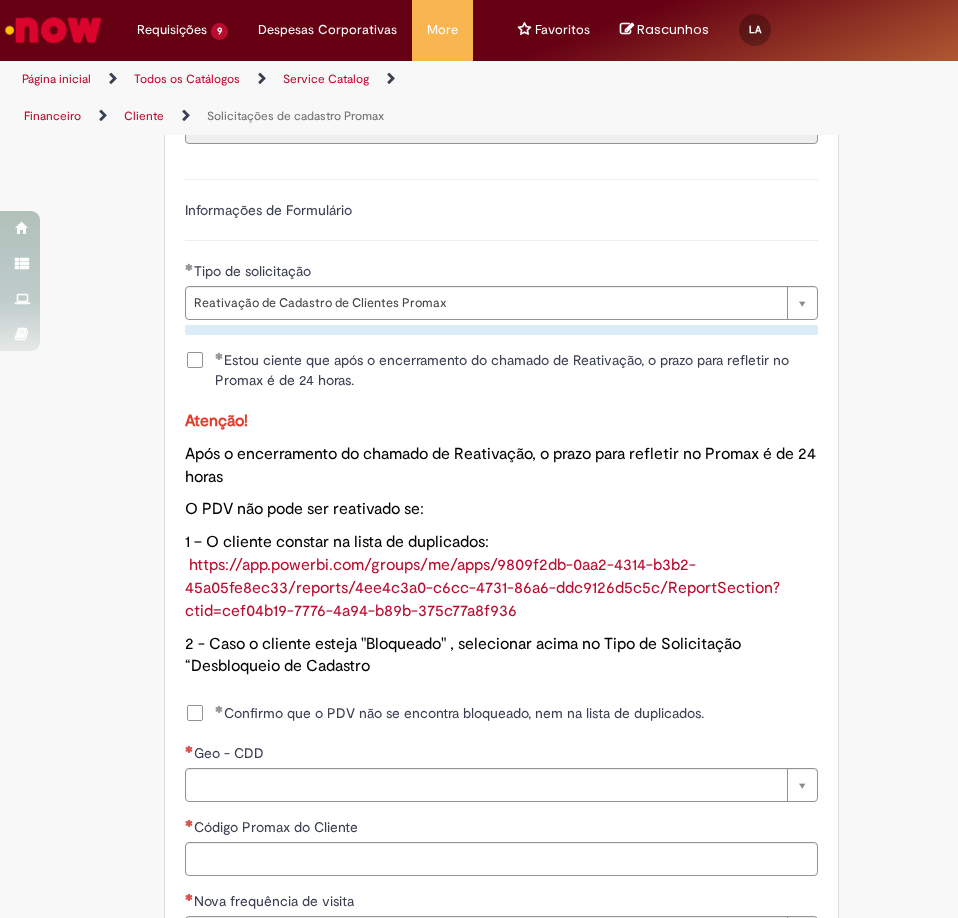 scroll, scrollTop: 1400, scrollLeft: 0, axis: vertical 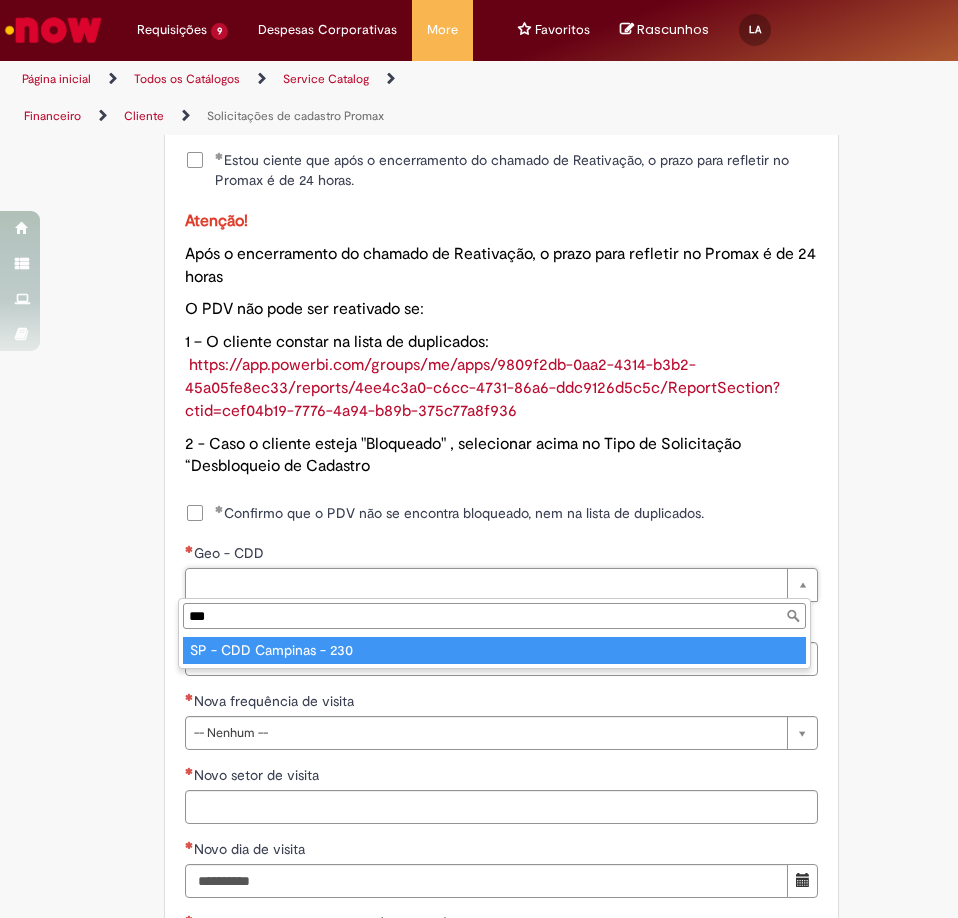 type on "***" 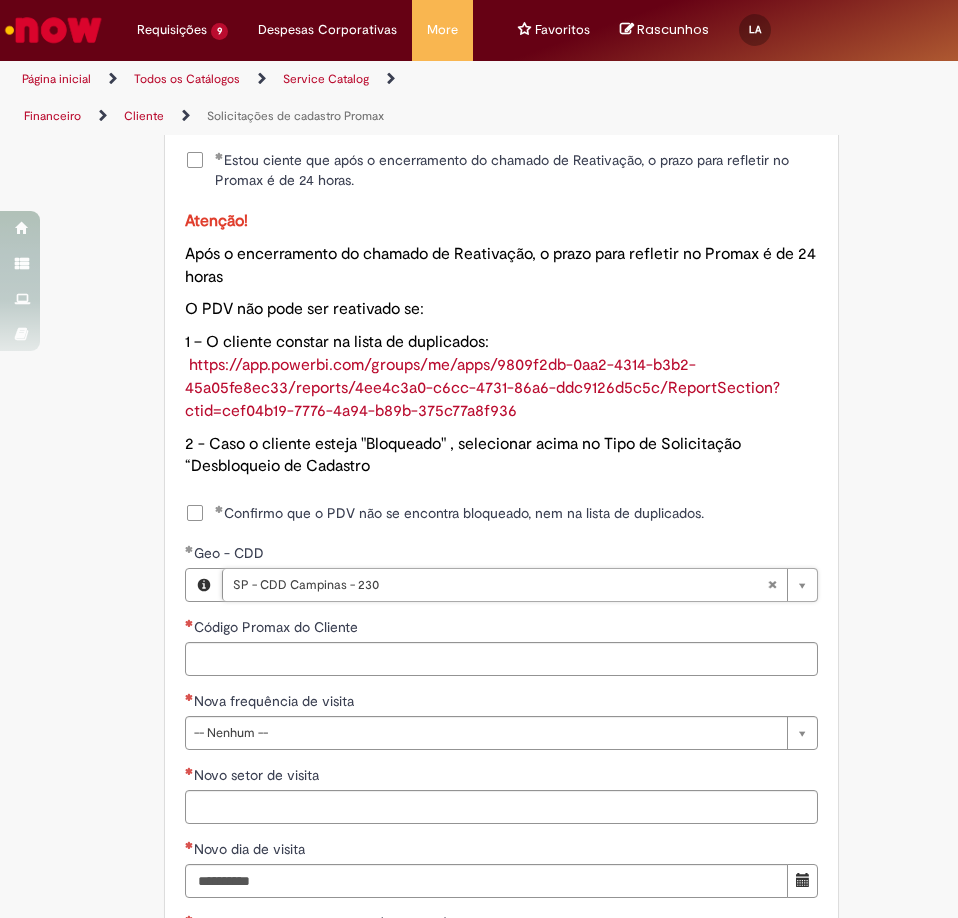 scroll, scrollTop: 1600, scrollLeft: 0, axis: vertical 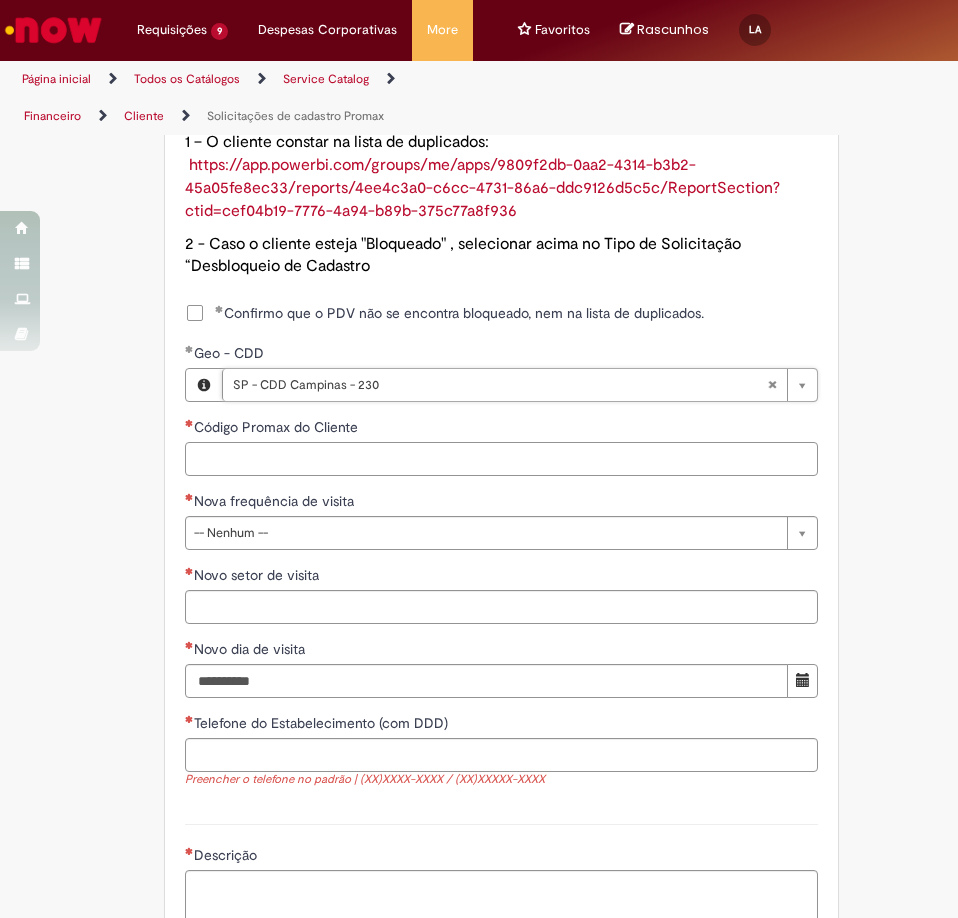 click on "Código Promax do Cliente" at bounding box center [501, 459] 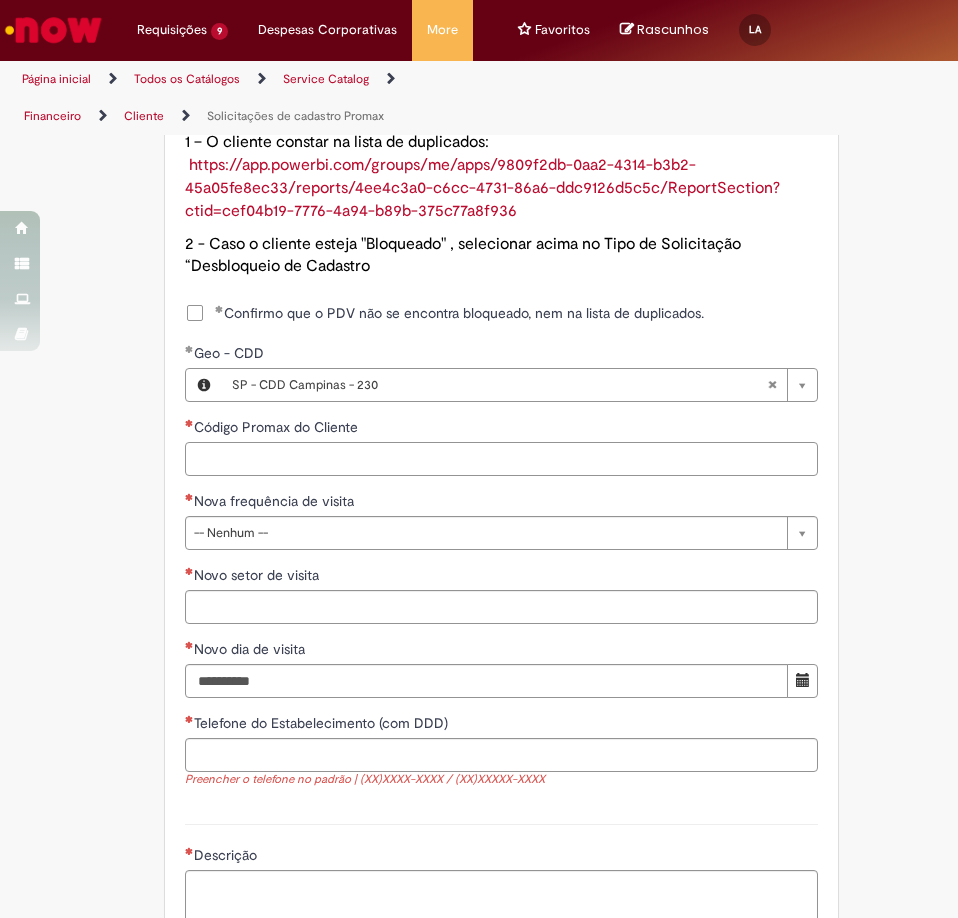 click on "Código Promax do Cliente" at bounding box center [501, 459] 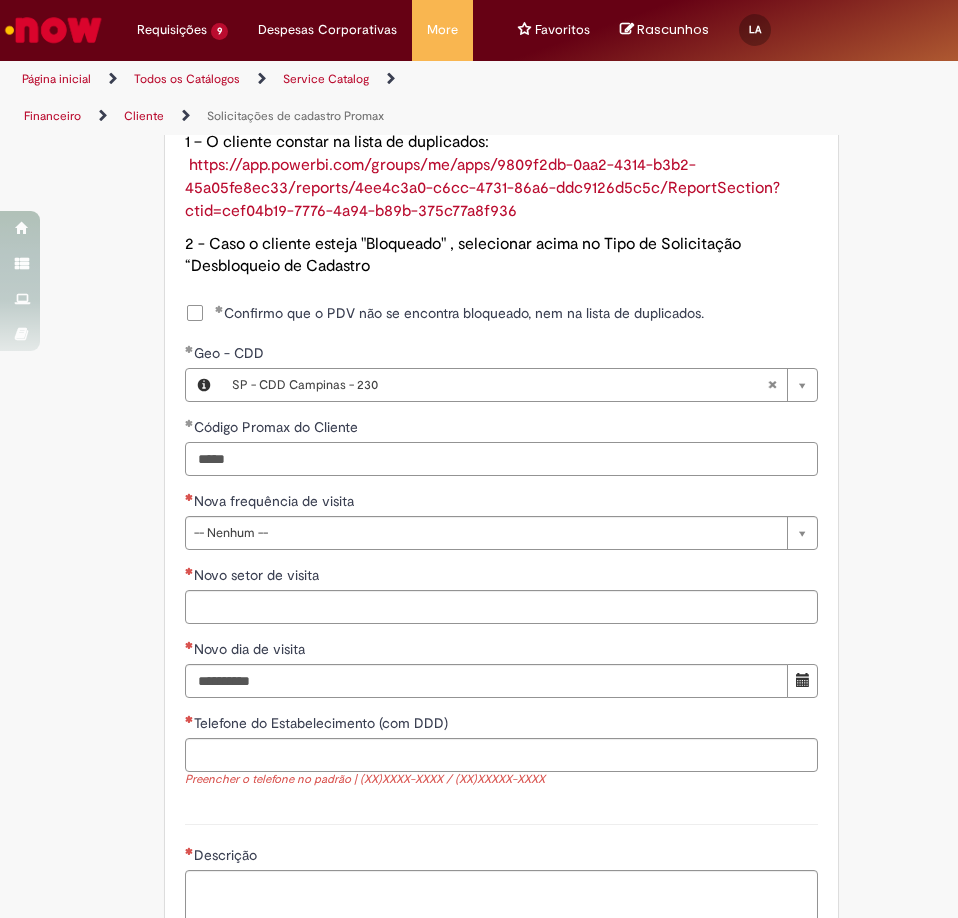 type on "*****" 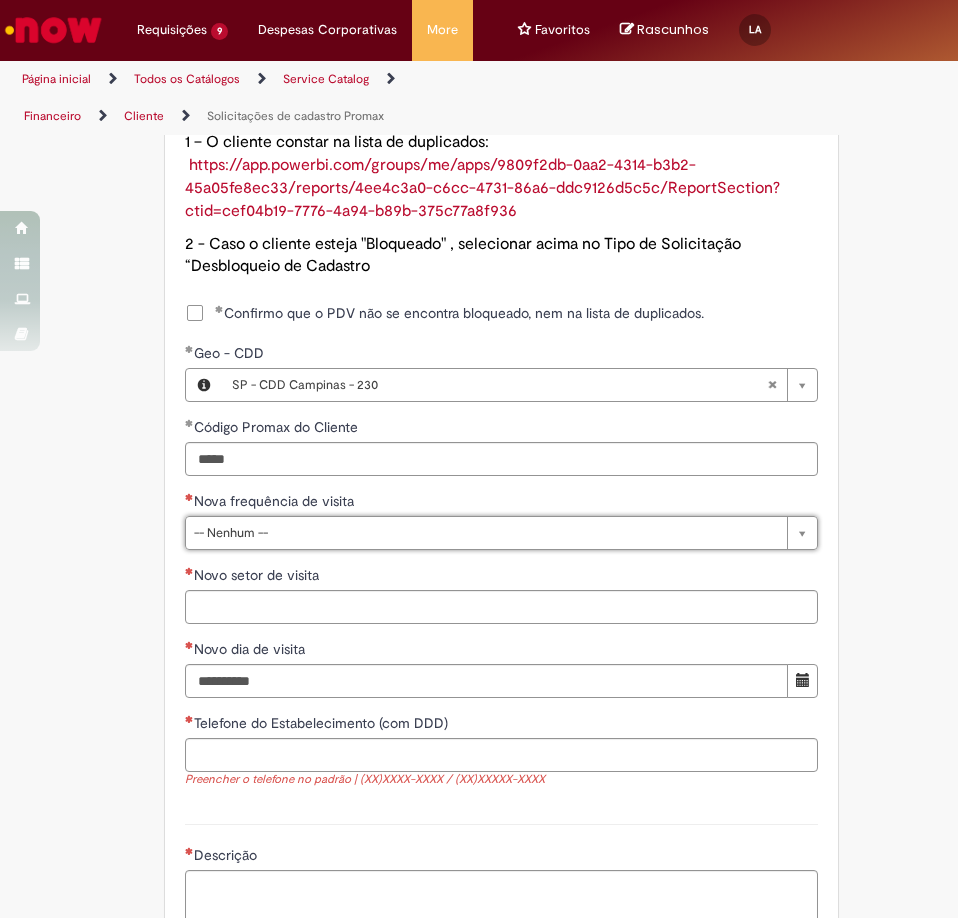 click on "Novo setor de visita" at bounding box center (501, 577) 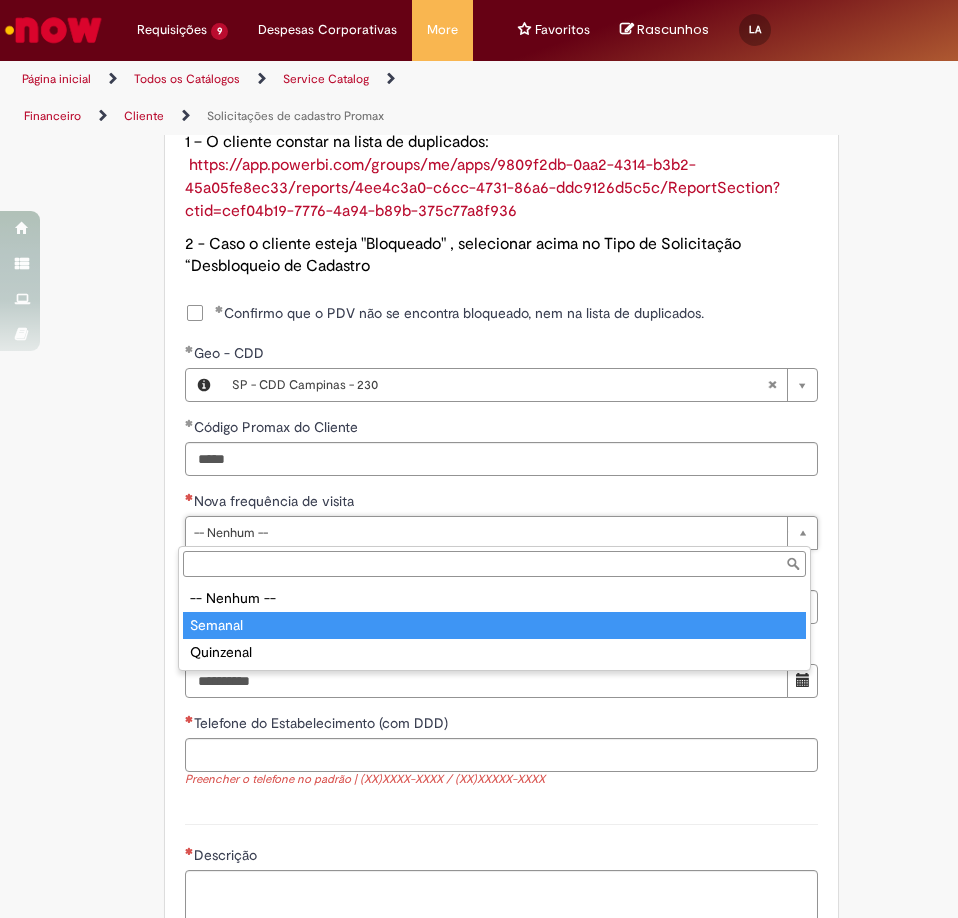type on "*******" 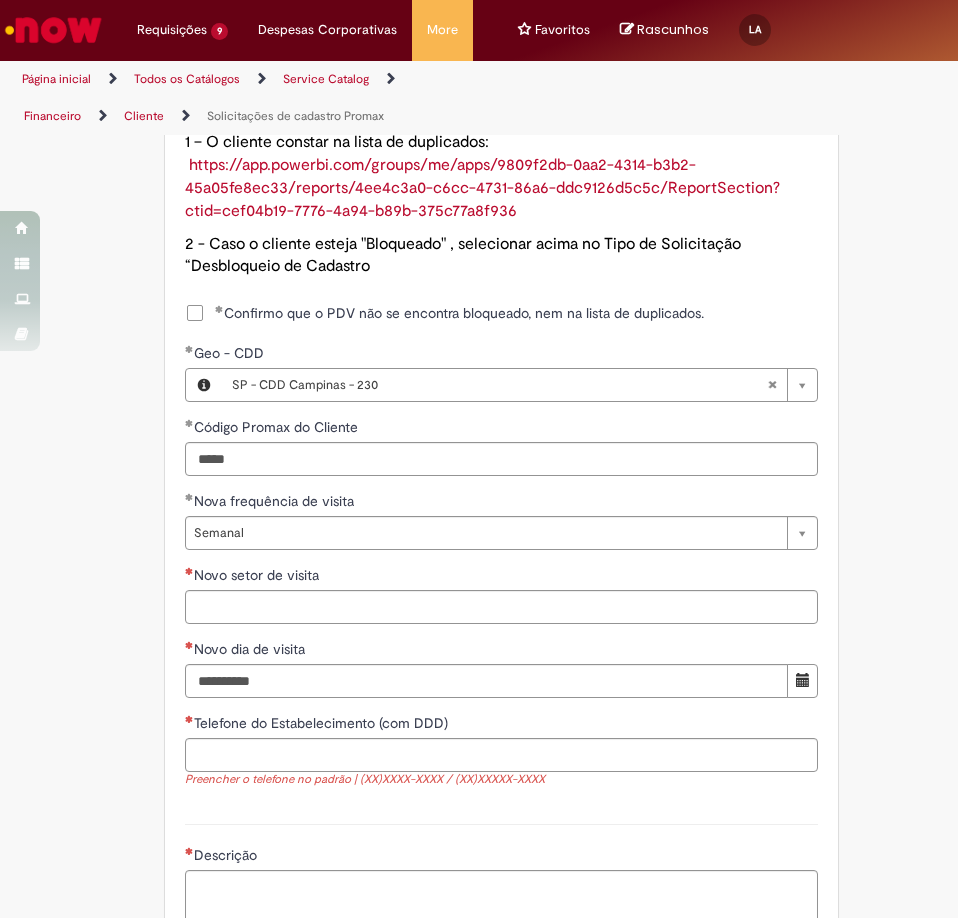 click on "Novo setor de visita" at bounding box center (501, 577) 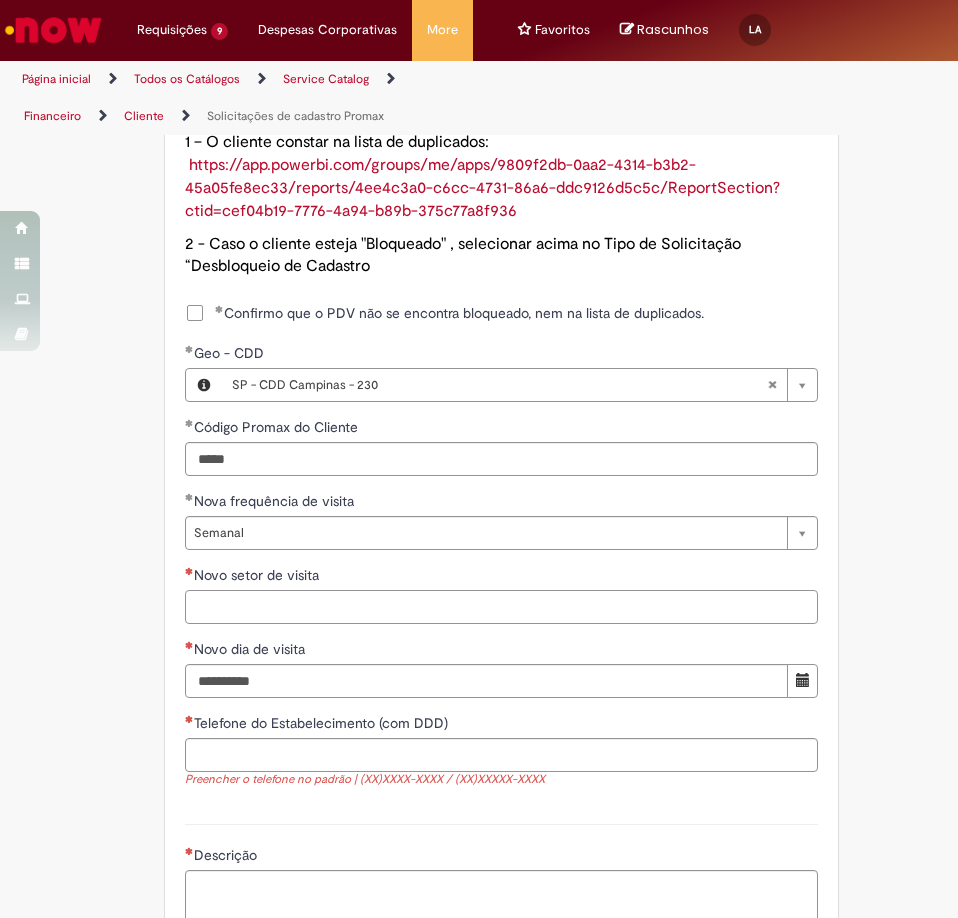 click on "Novo setor de visita" at bounding box center (501, 607) 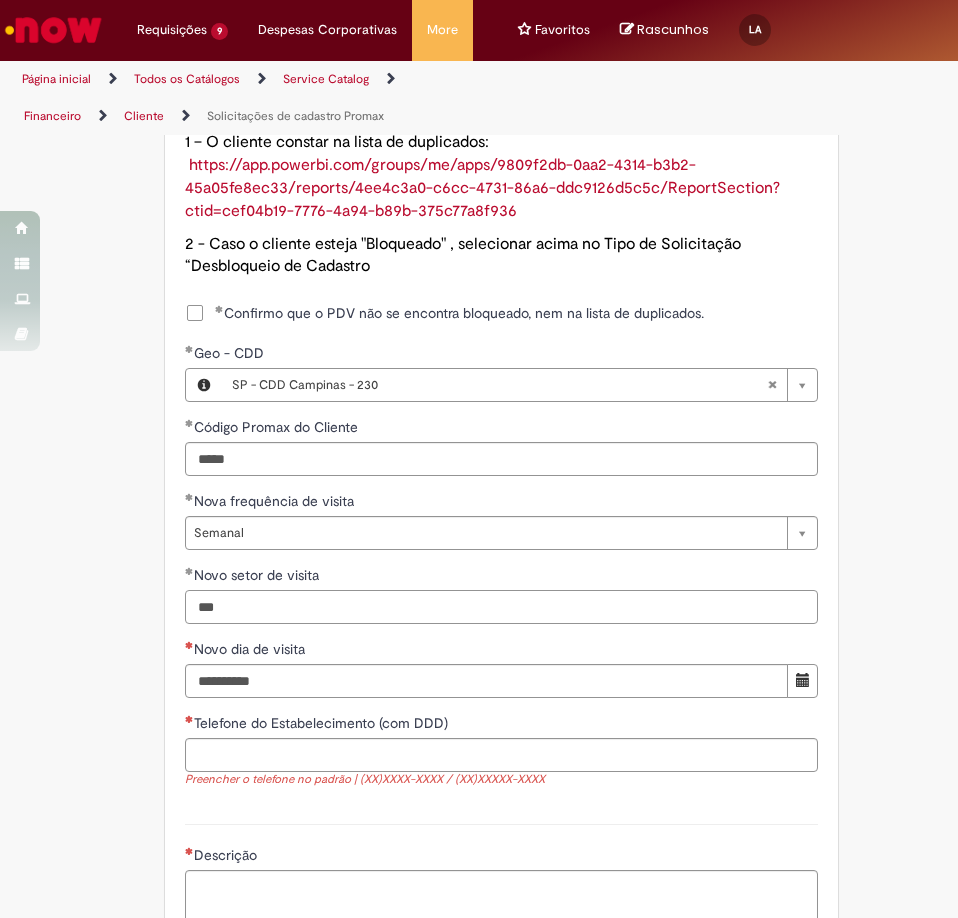 type on "***" 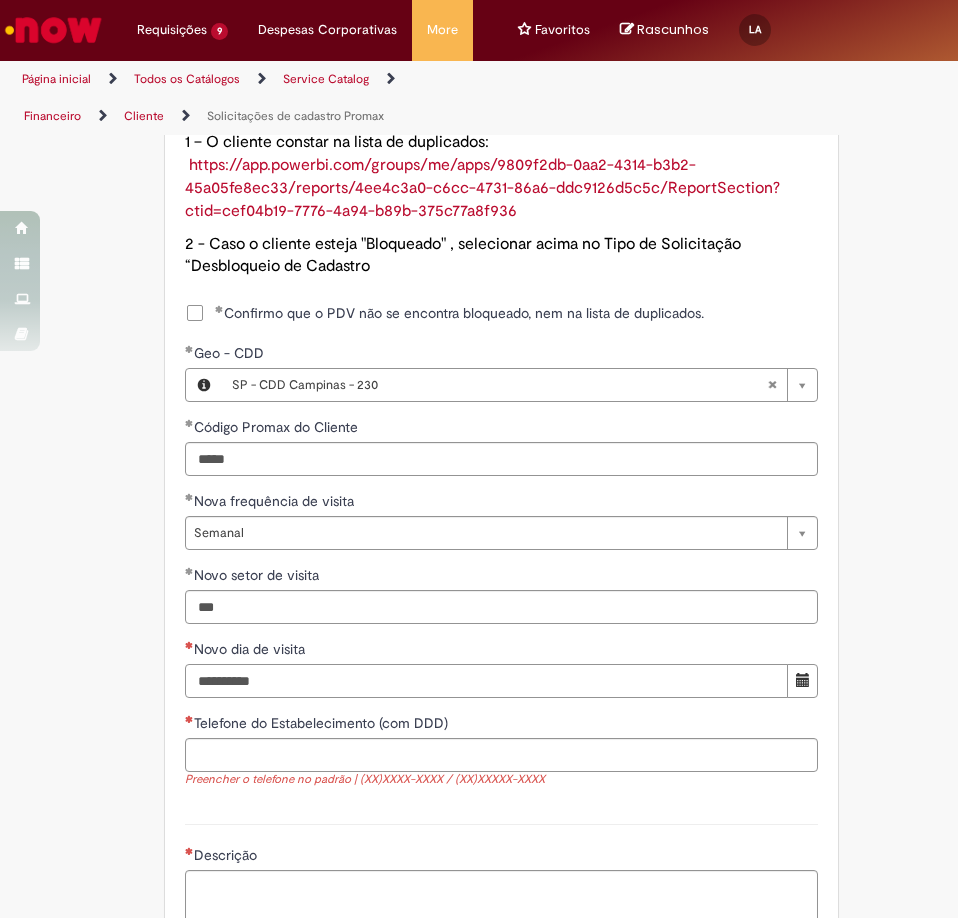 click on "Novo dia de visita" at bounding box center [486, 681] 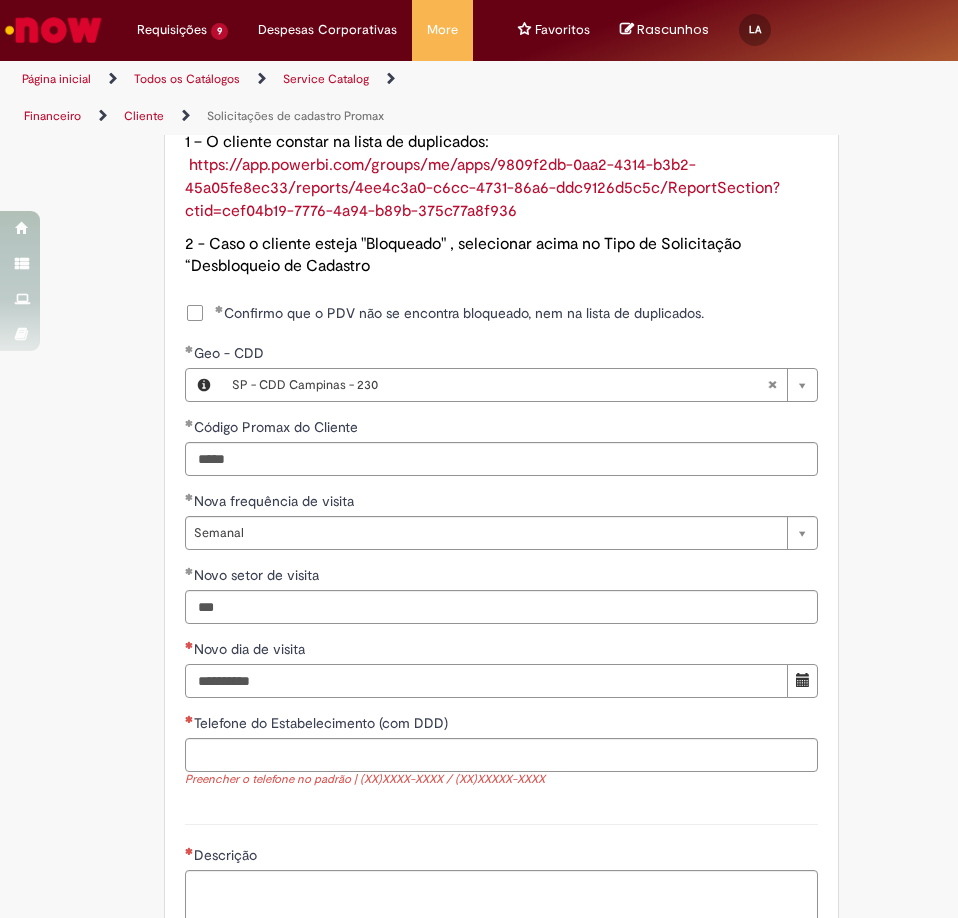 drag, startPoint x: 207, startPoint y: 679, endPoint x: 392, endPoint y: 688, distance: 185.2188 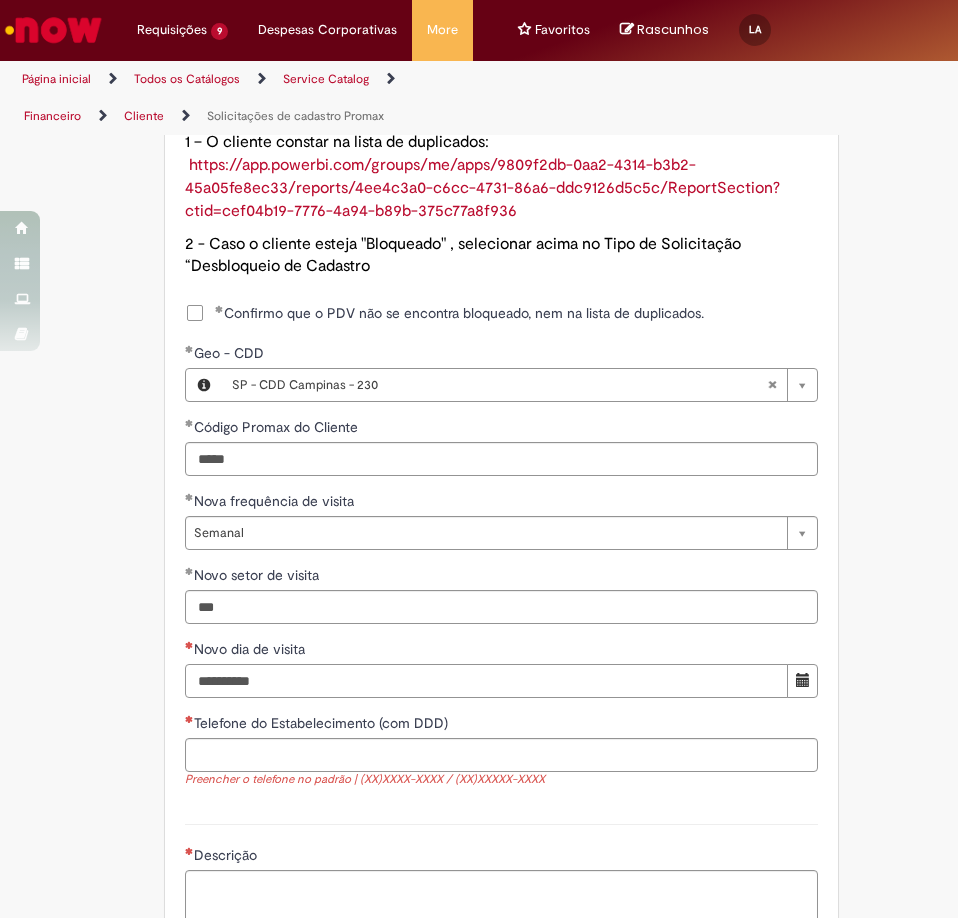 type on "**********" 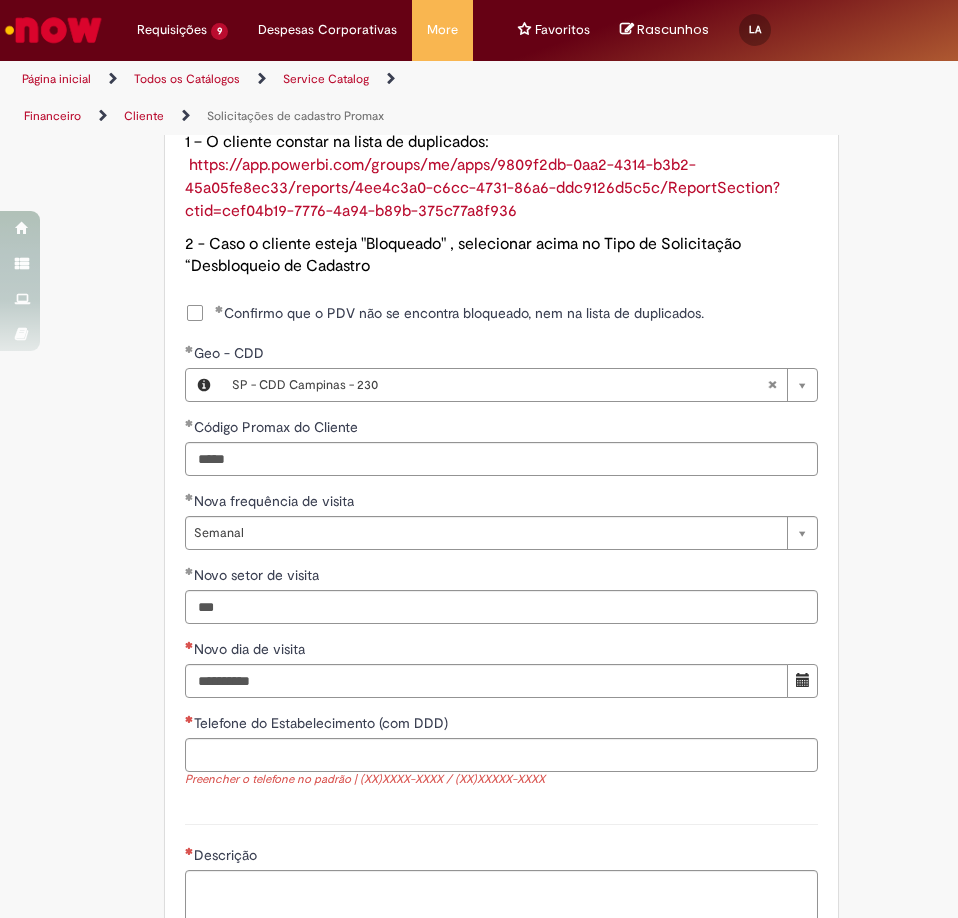 type 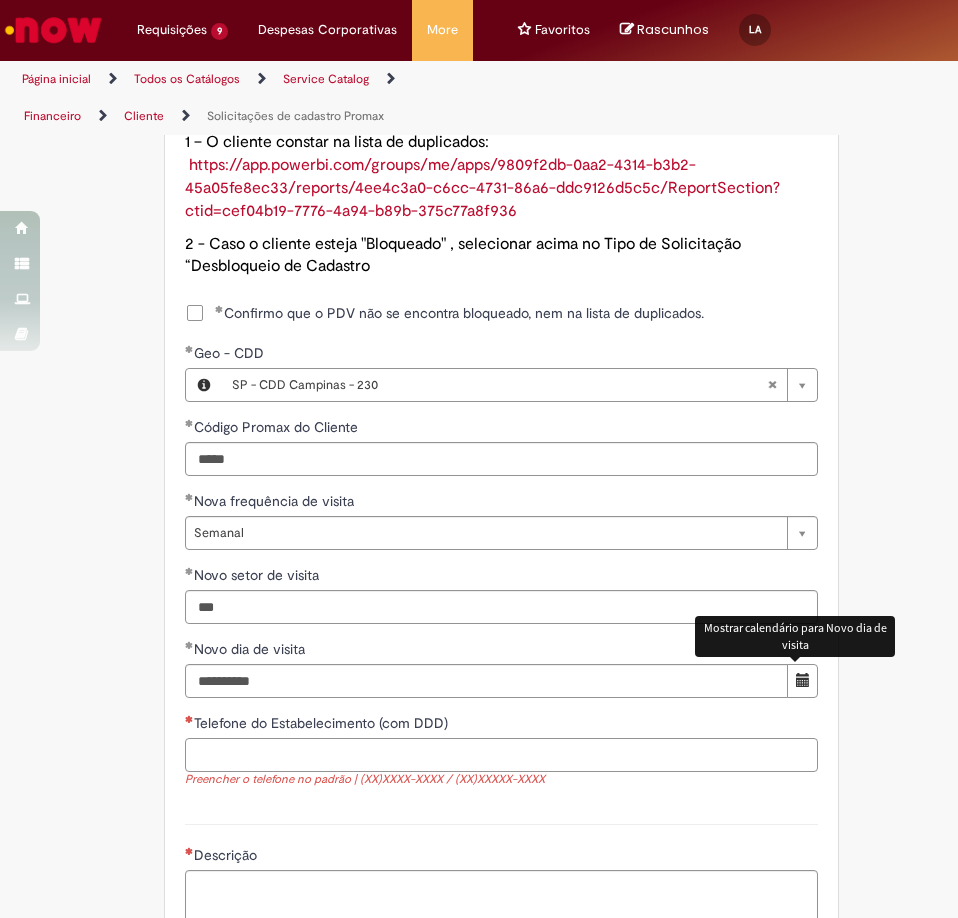 click on "Telefone do Estabelecimento (com DDD)" at bounding box center [501, 755] 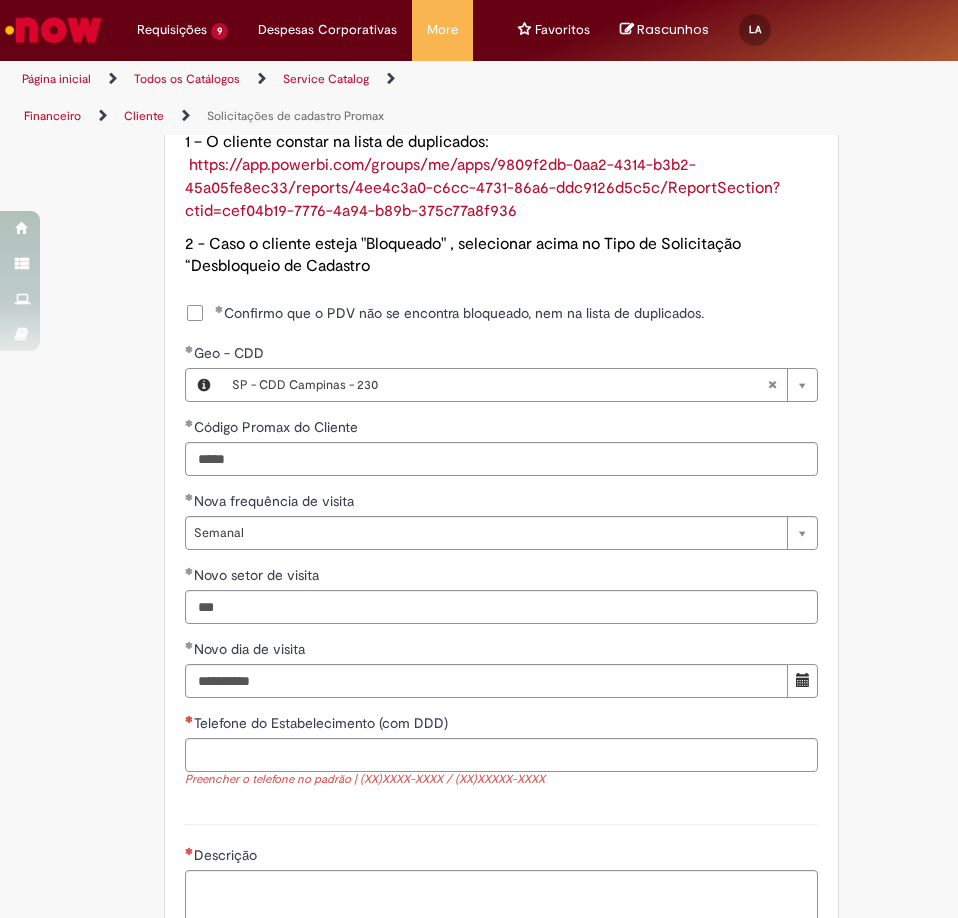 click on "Telefone do Estabelecimento (com DDD)" at bounding box center [501, 725] 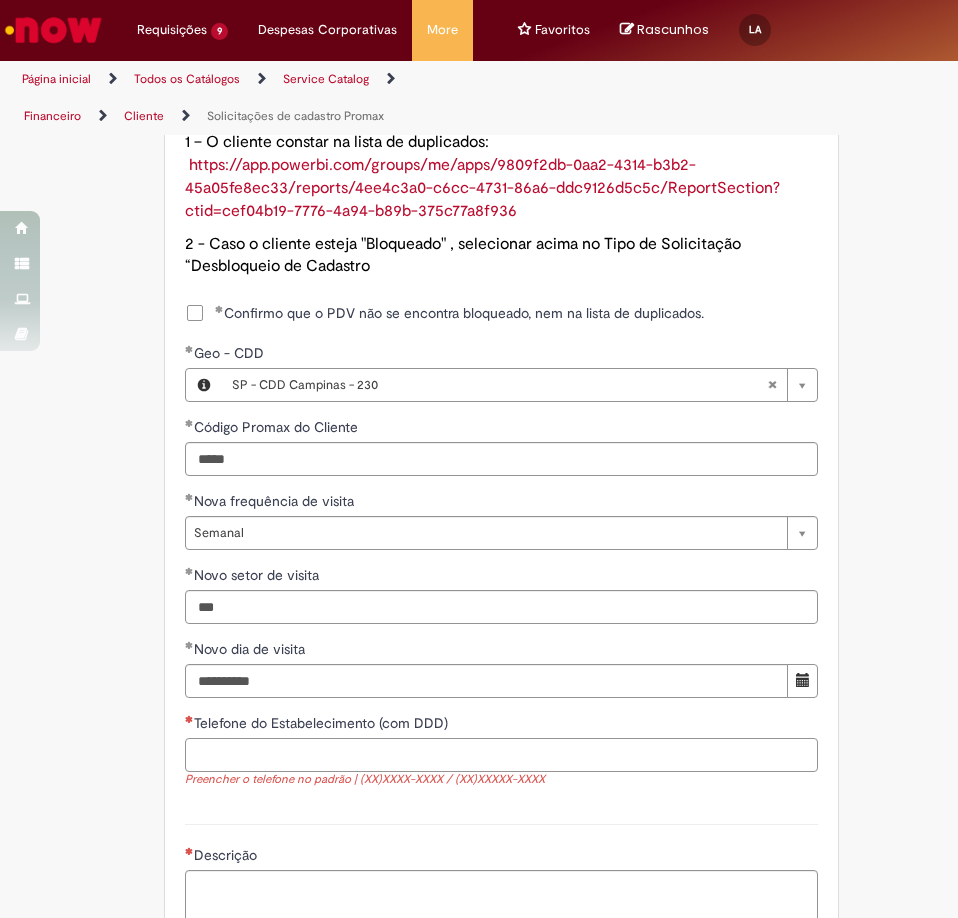 click on "Telefone do Estabelecimento (com DDD)" at bounding box center (501, 755) 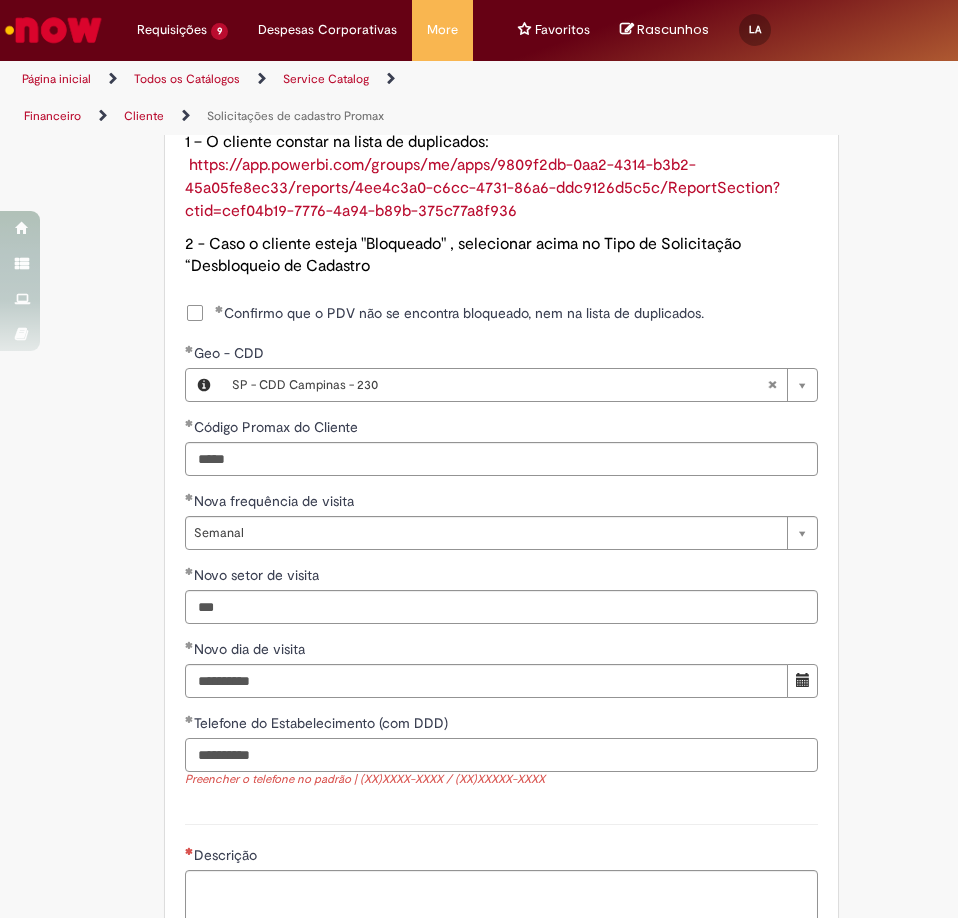 type on "**********" 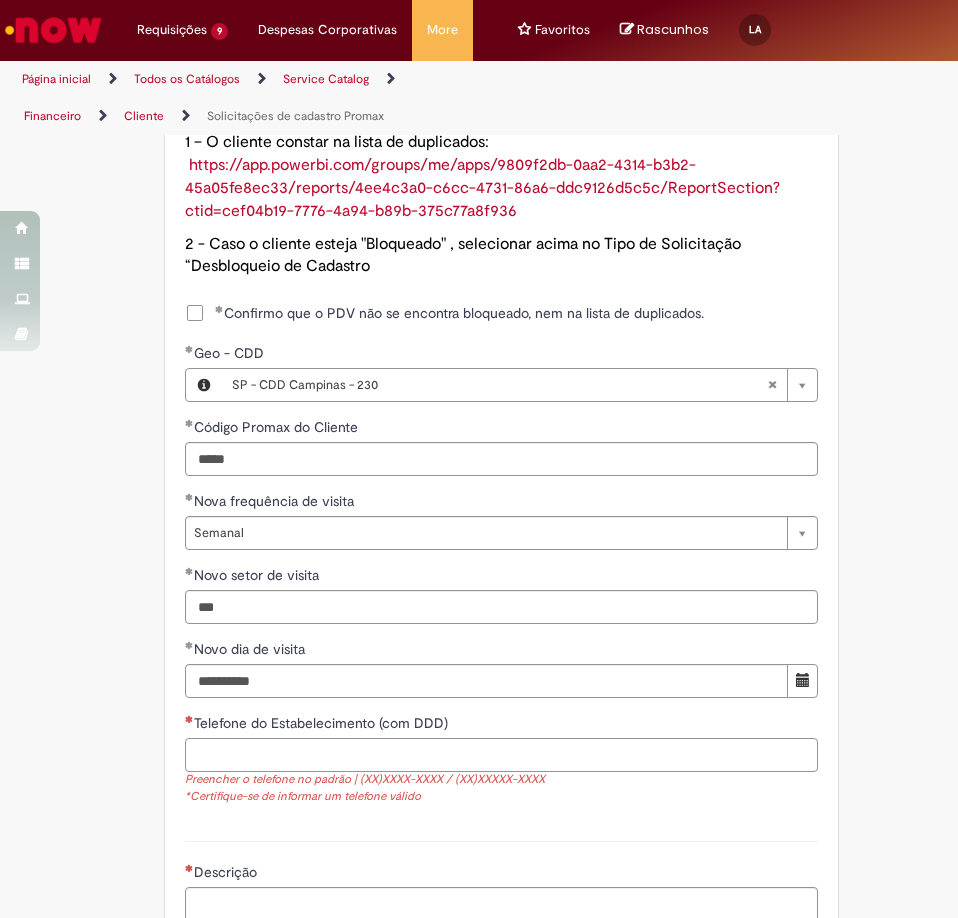 click on "Telefone do Estabelecimento (com DDD)" at bounding box center [501, 755] 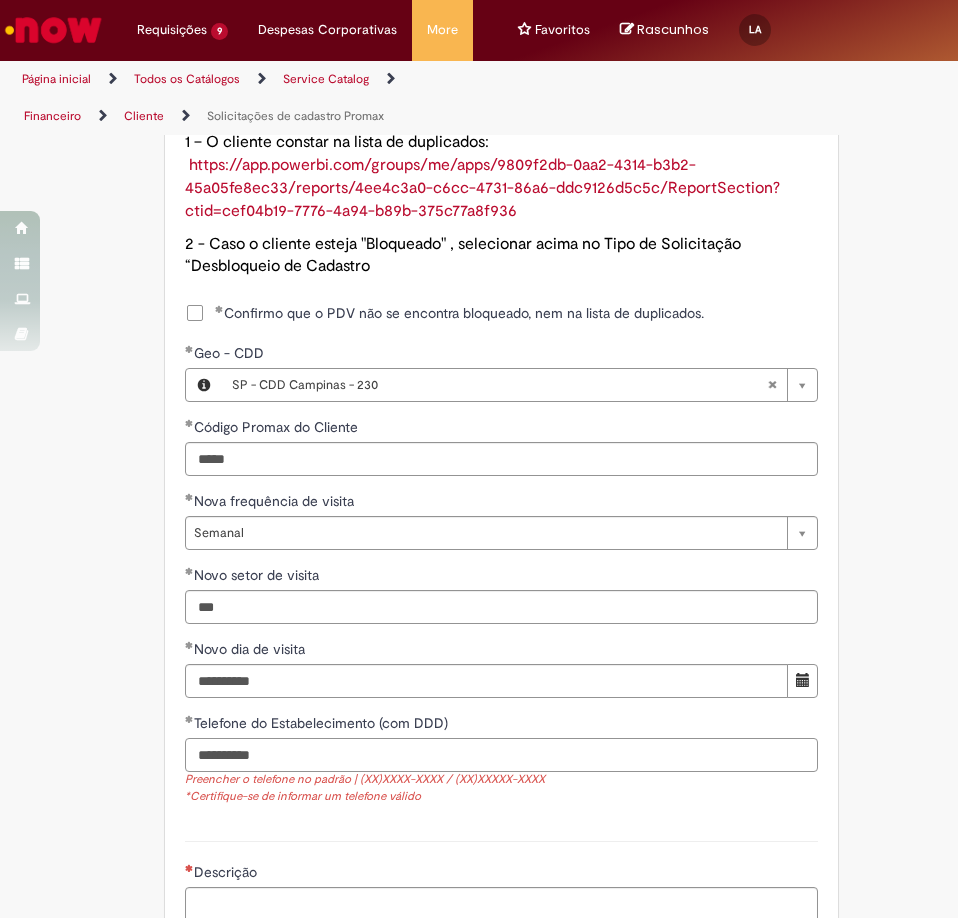 click on "**********" at bounding box center [501, 755] 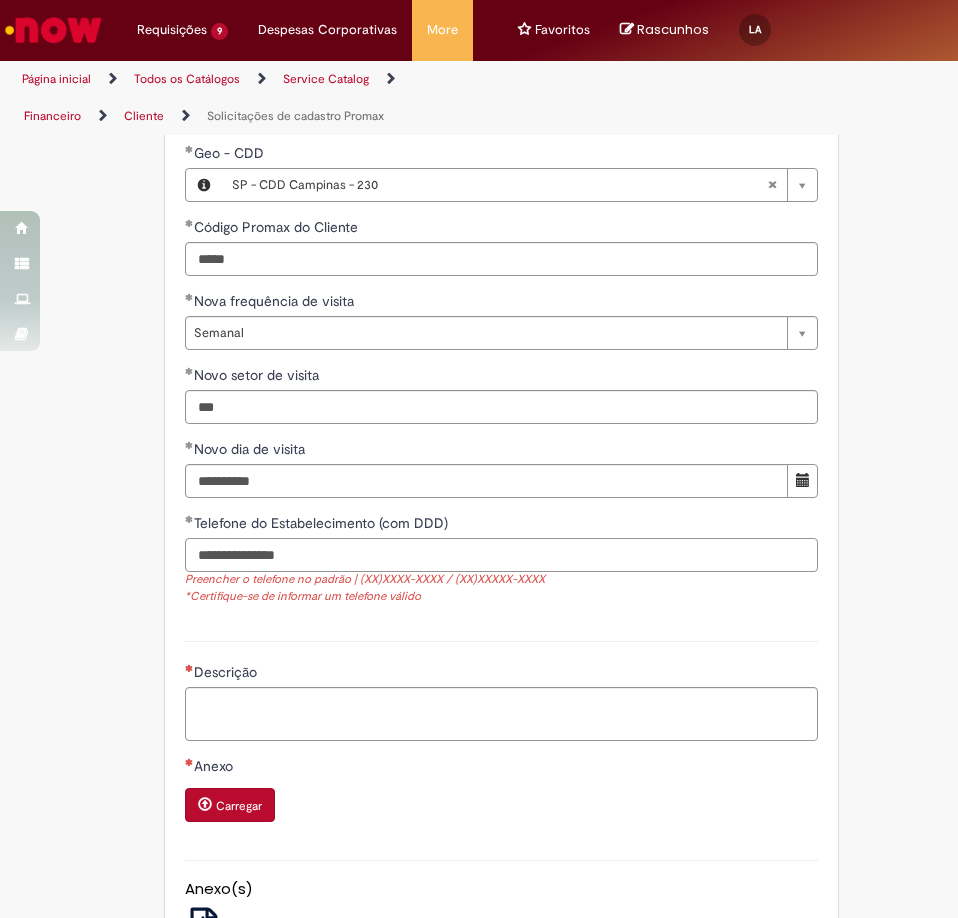 scroll, scrollTop: 2000, scrollLeft: 0, axis: vertical 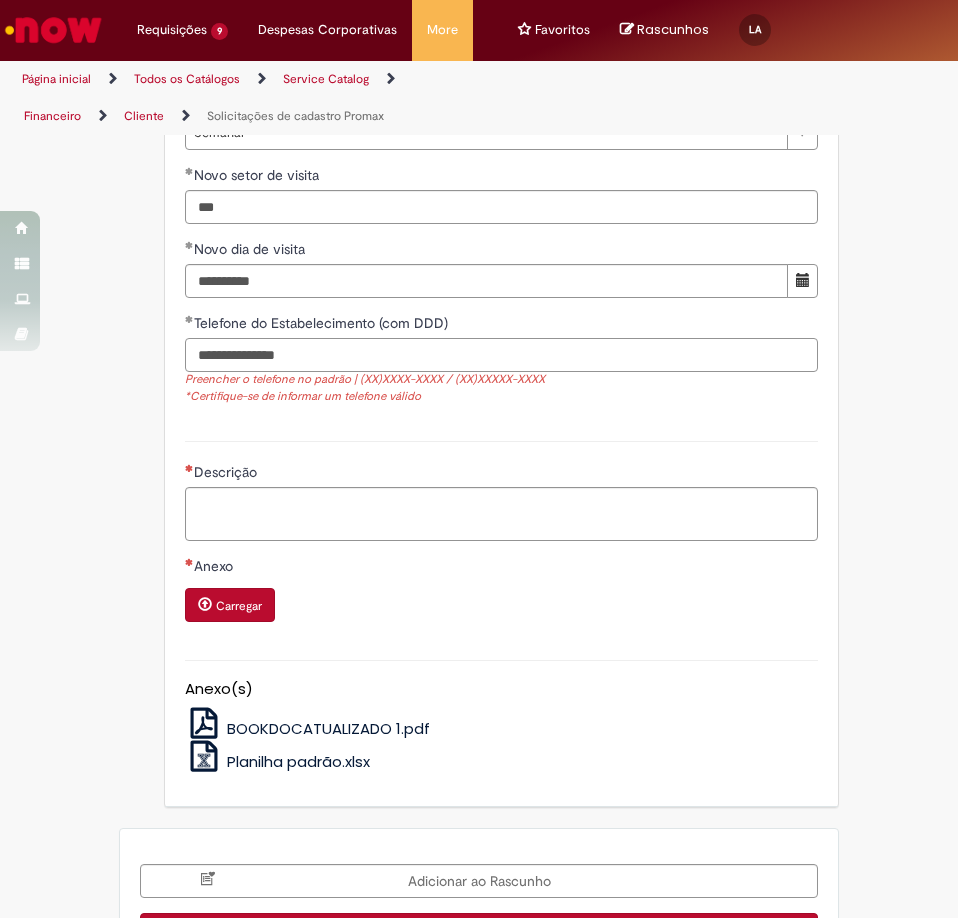 type on "**********" 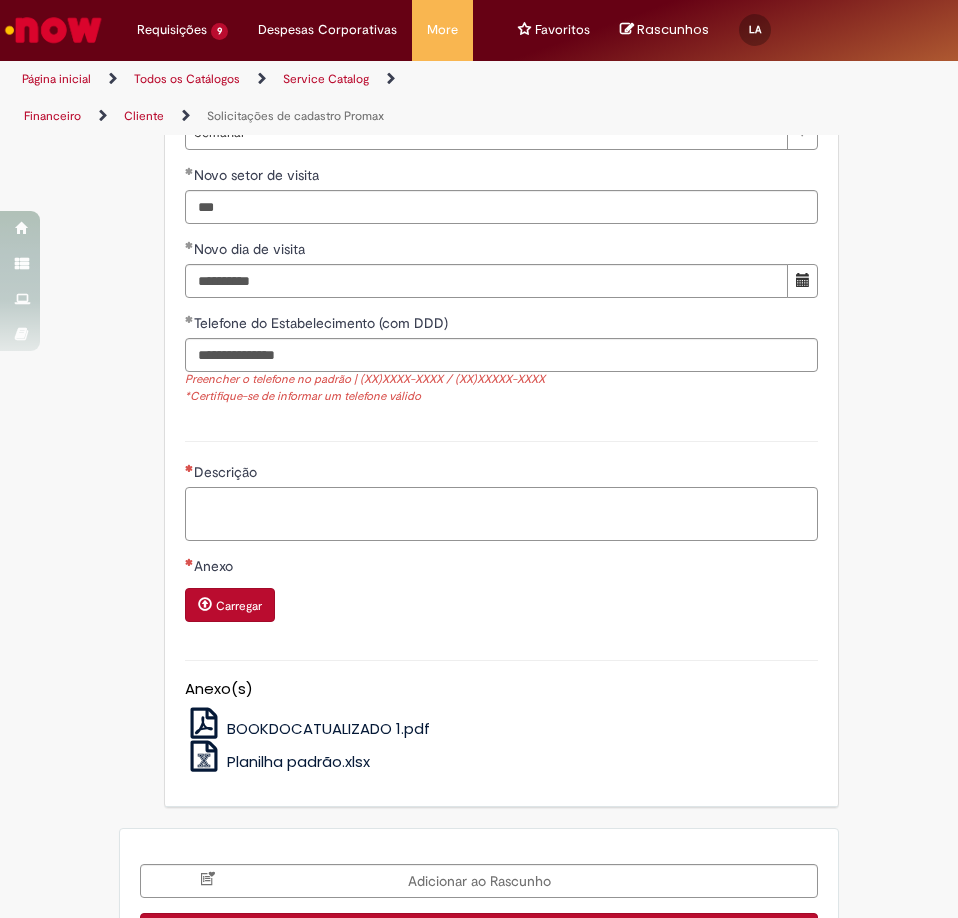 click on "Descrição" at bounding box center [501, 514] 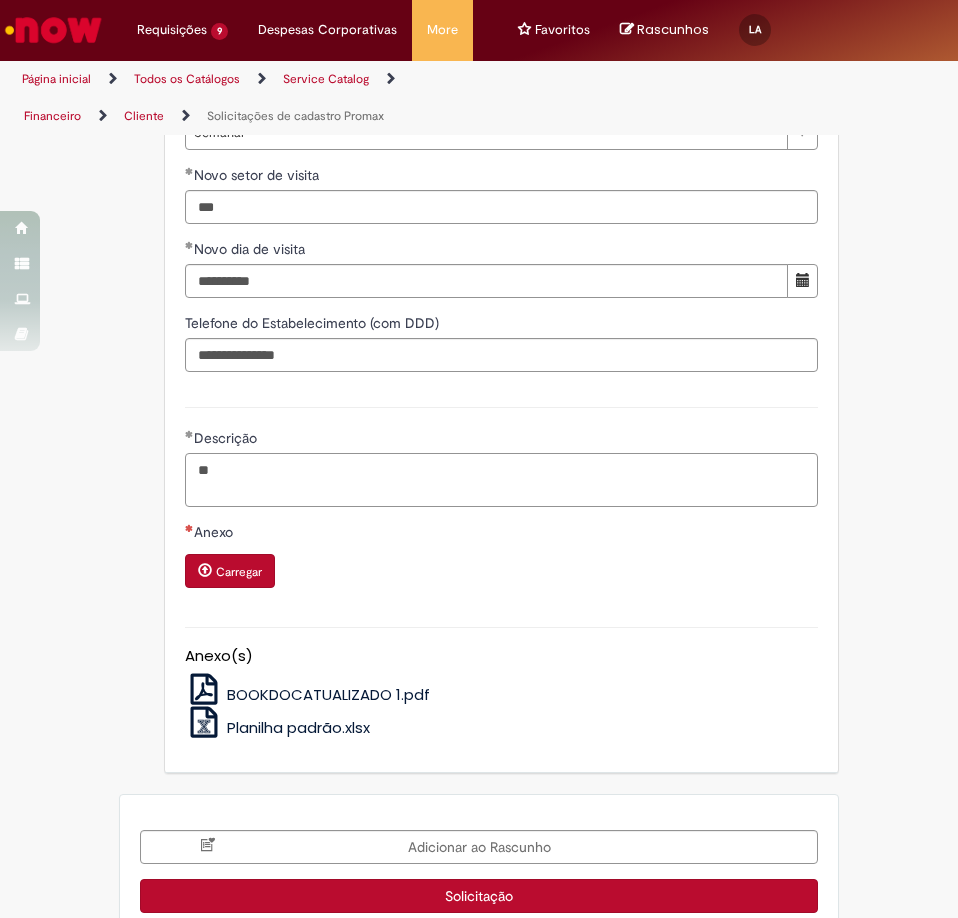 type on "*" 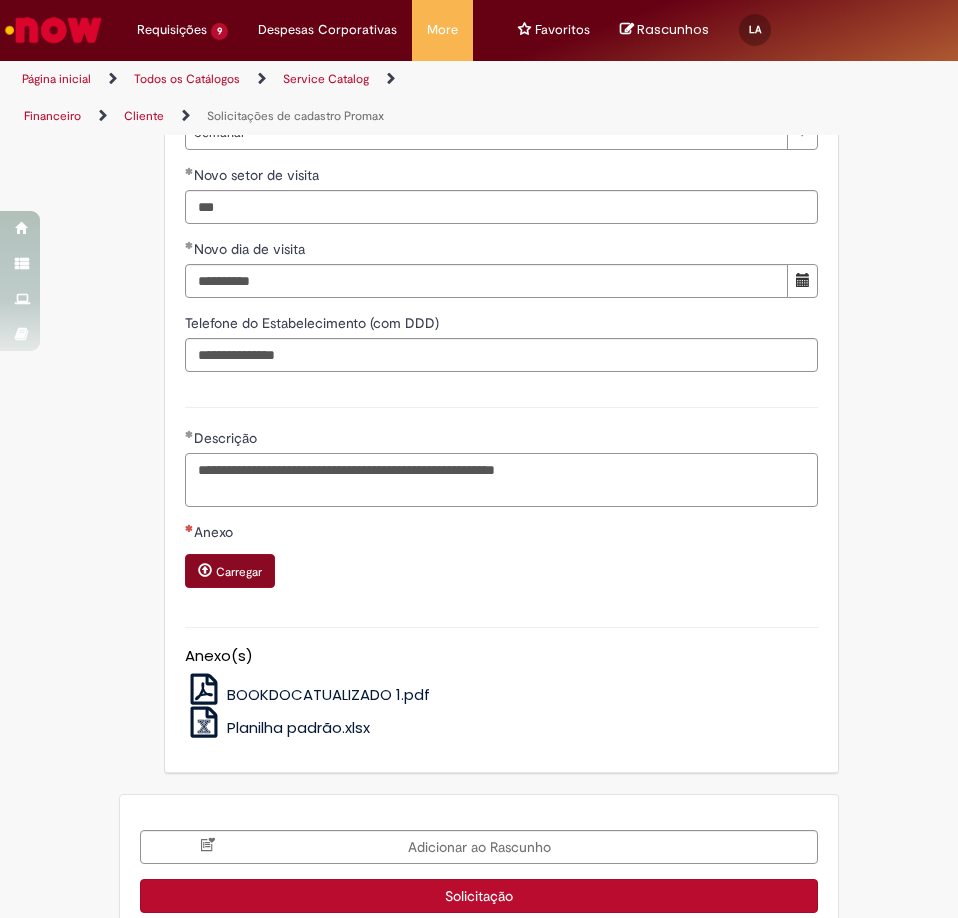 type on "**********" 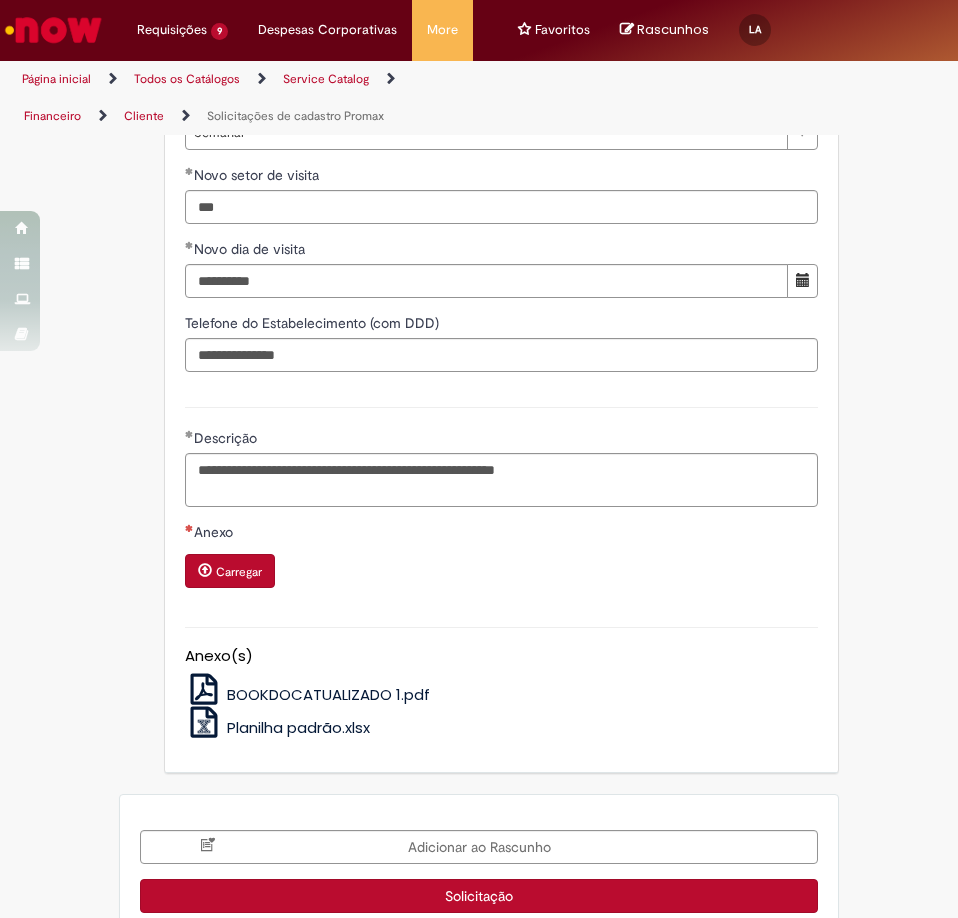 click on "Carregar" at bounding box center (230, 571) 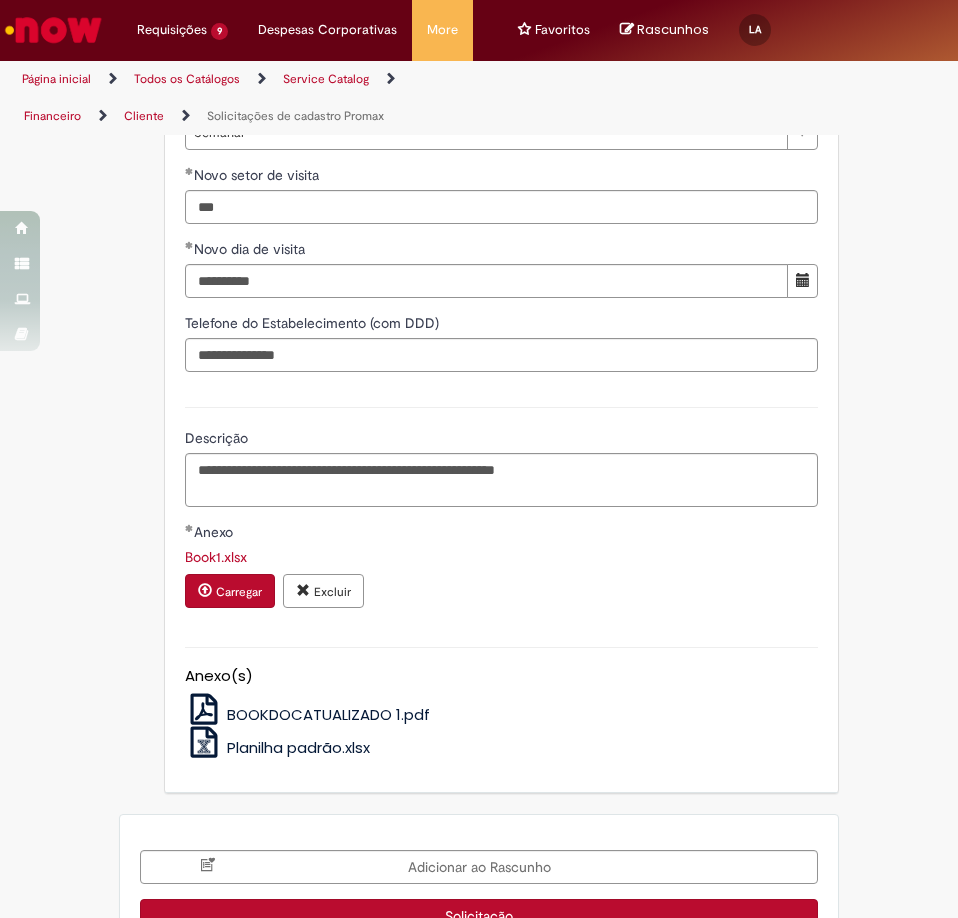 scroll, scrollTop: 2064, scrollLeft: 0, axis: vertical 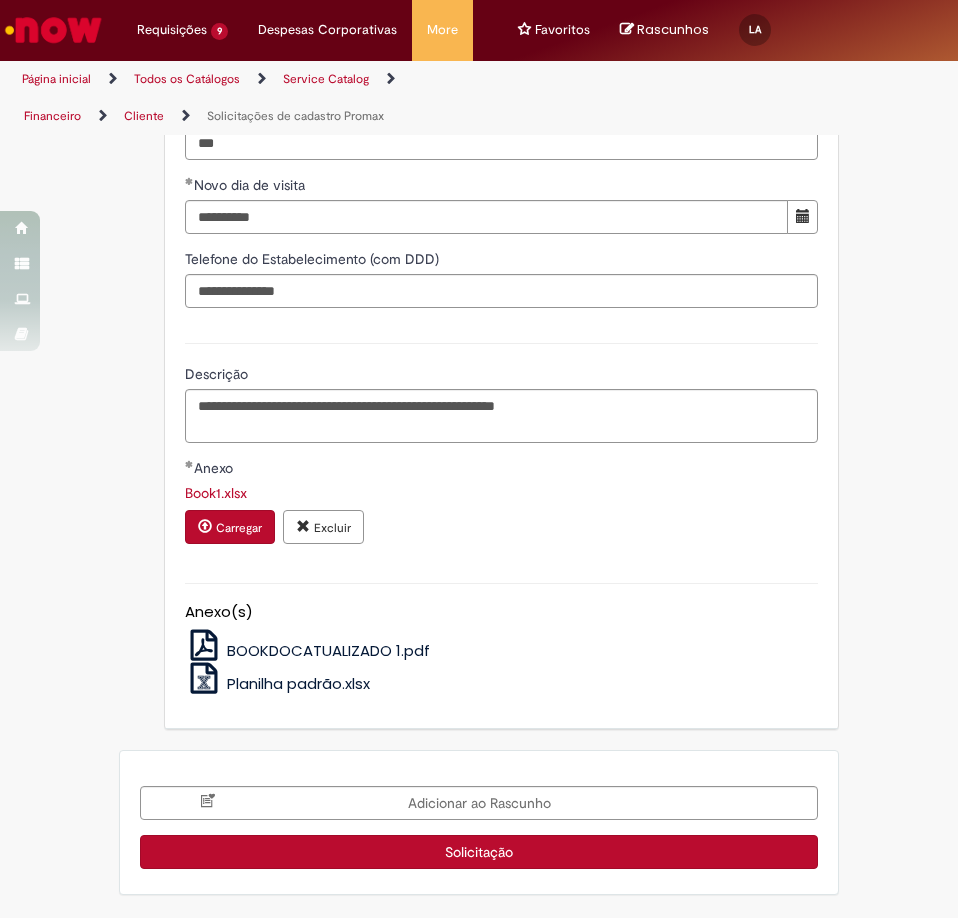 click on "Solicitação" at bounding box center (479, 852) 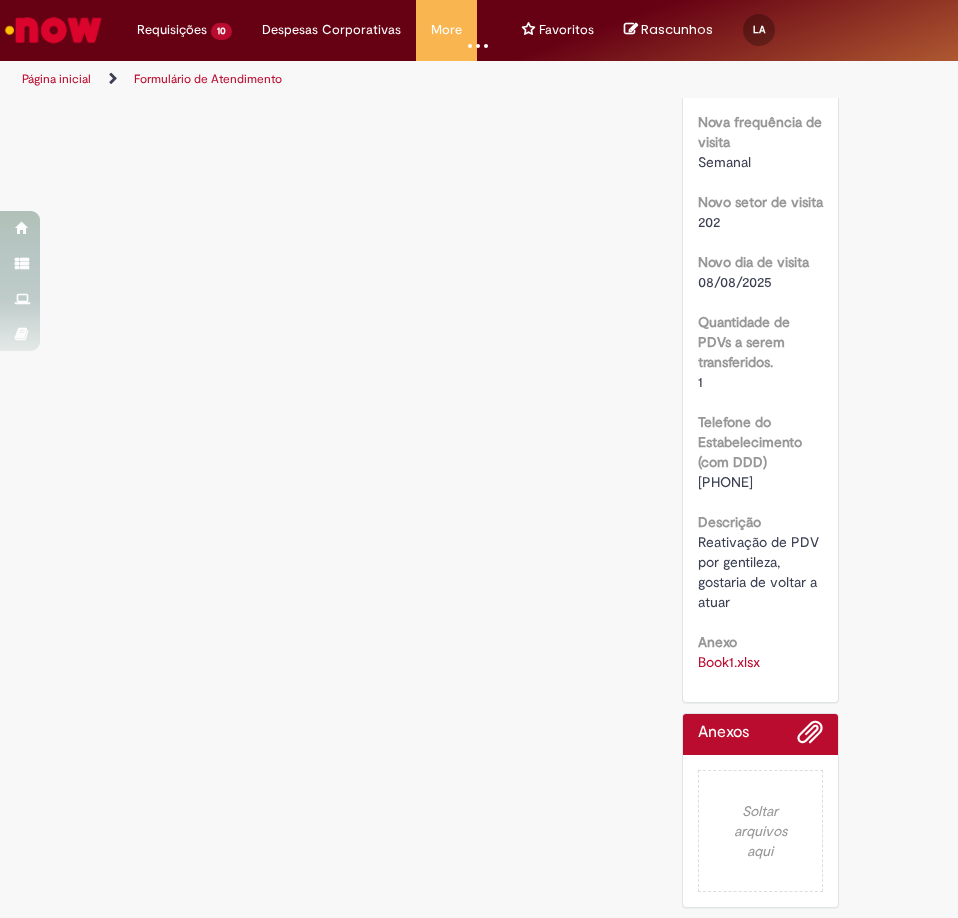 scroll, scrollTop: 0, scrollLeft: 0, axis: both 